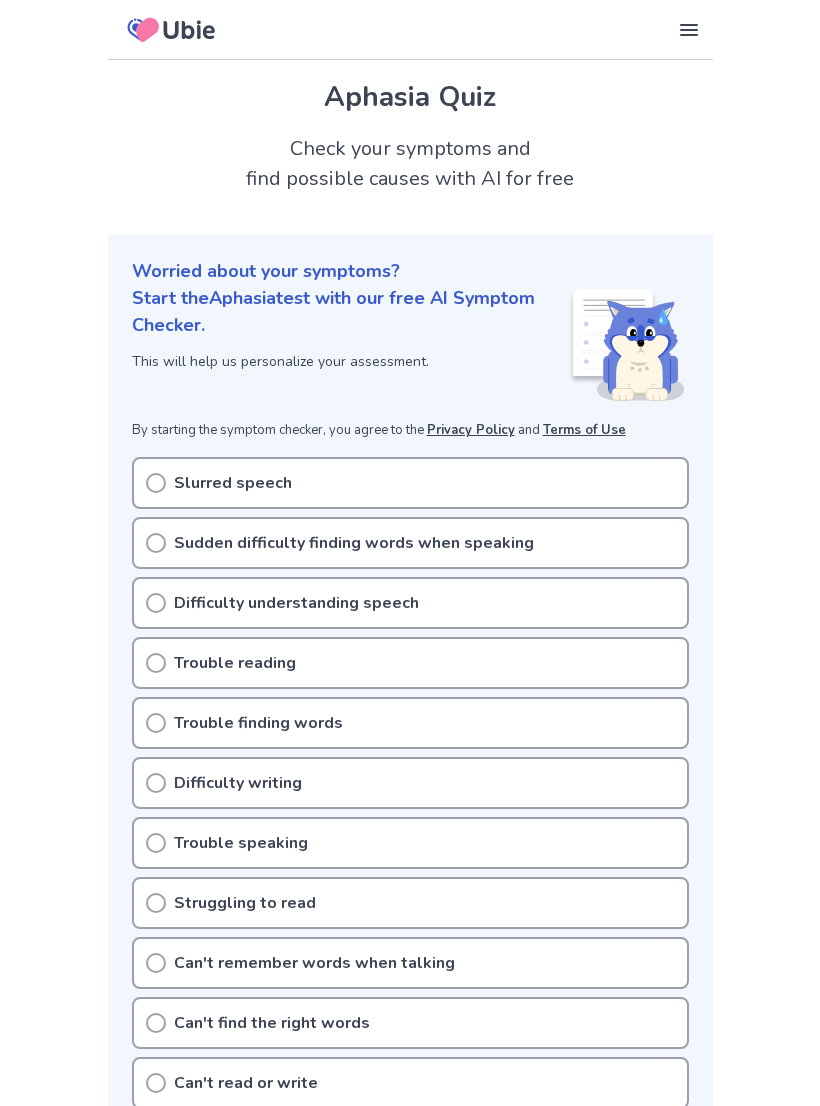 scroll, scrollTop: 0, scrollLeft: 0, axis: both 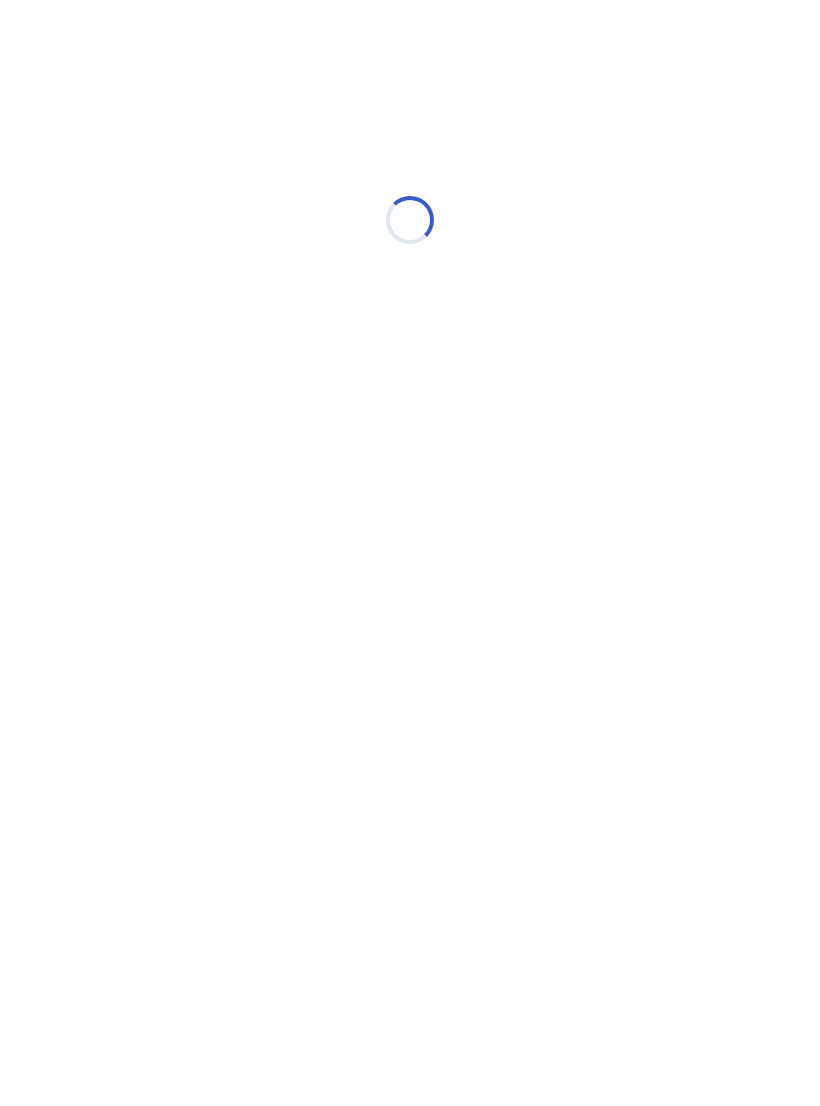 click on "Loading..." at bounding box center [410, 210] 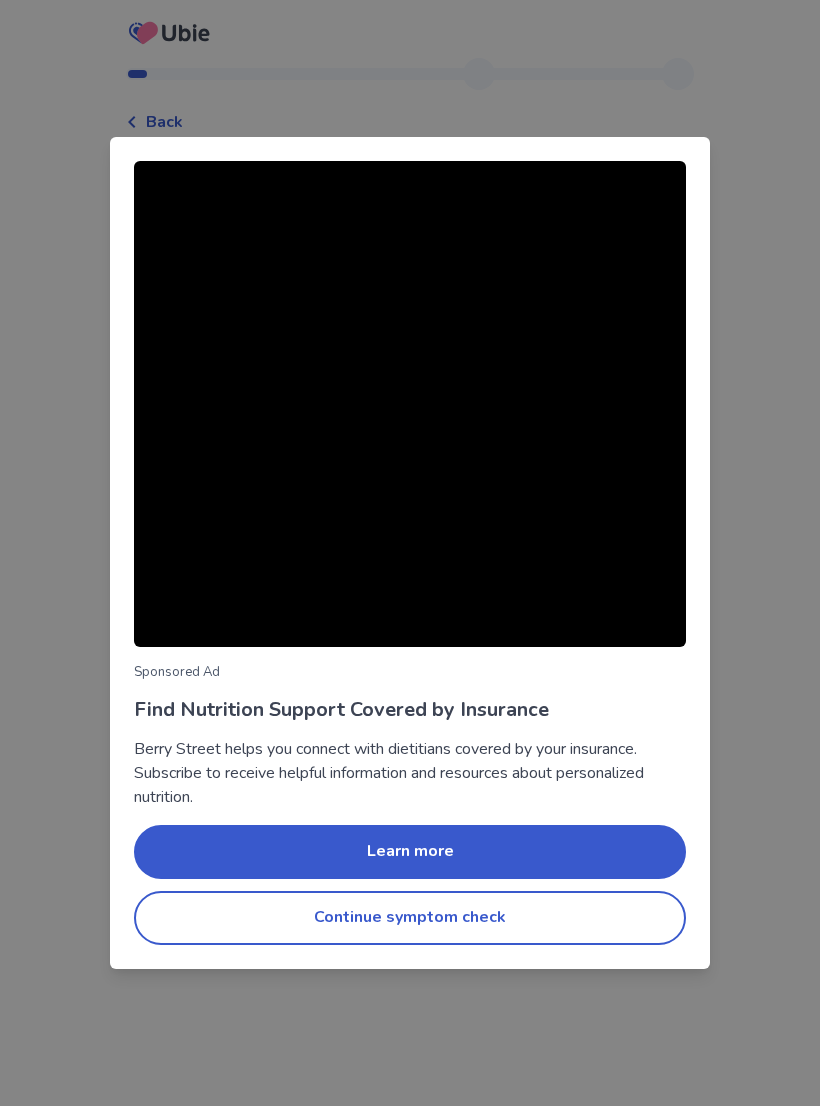 click on "Continue symptom check" at bounding box center [410, 918] 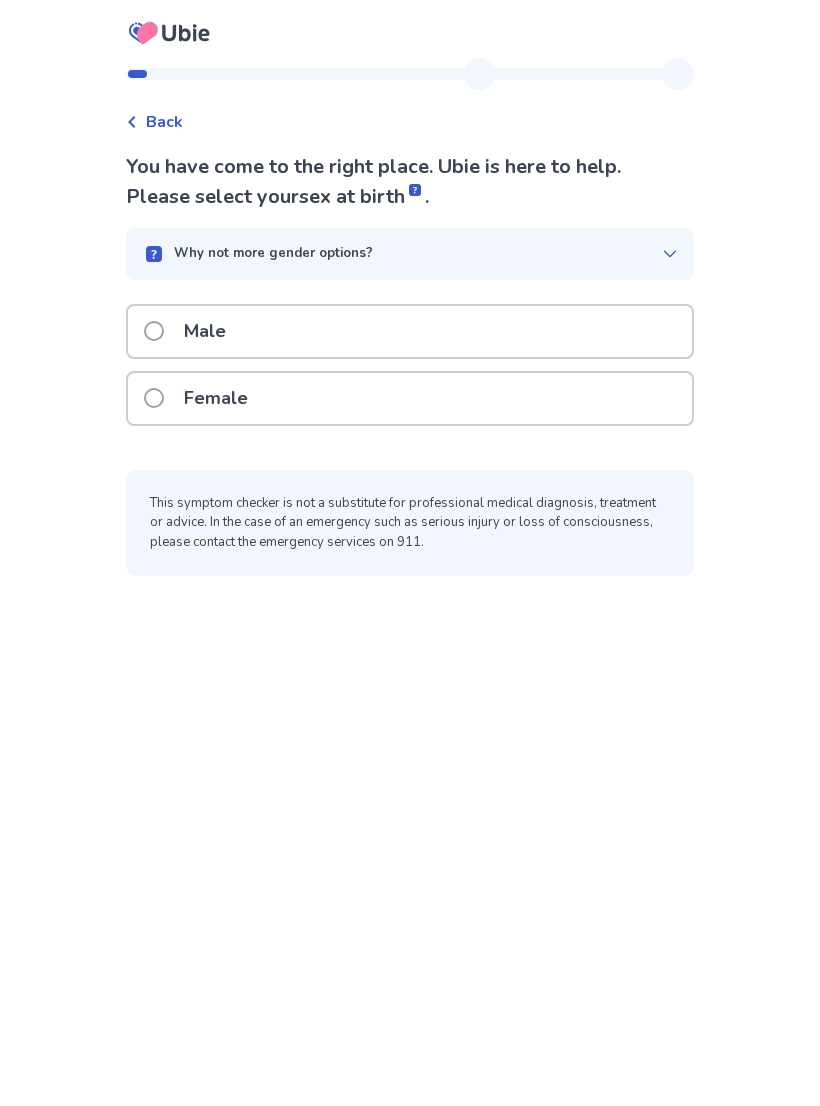 click on "Male" at bounding box center (191, 331) 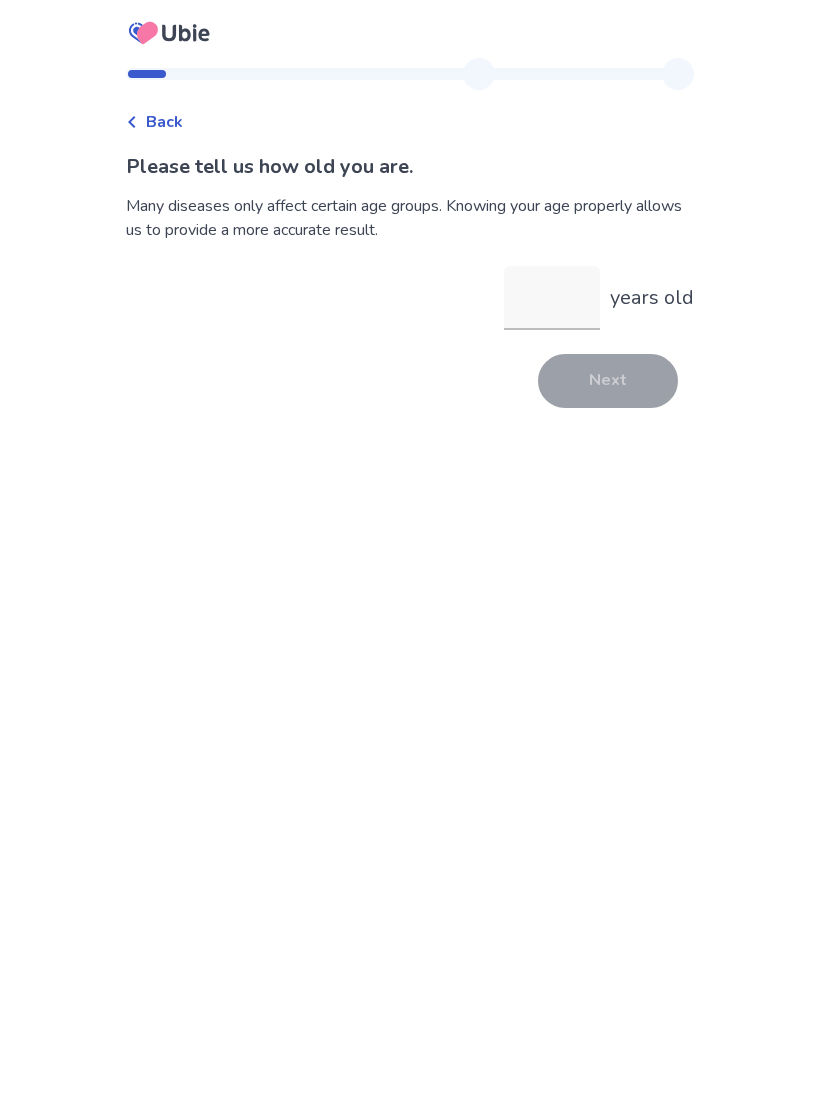 click on "years old" at bounding box center [552, 298] 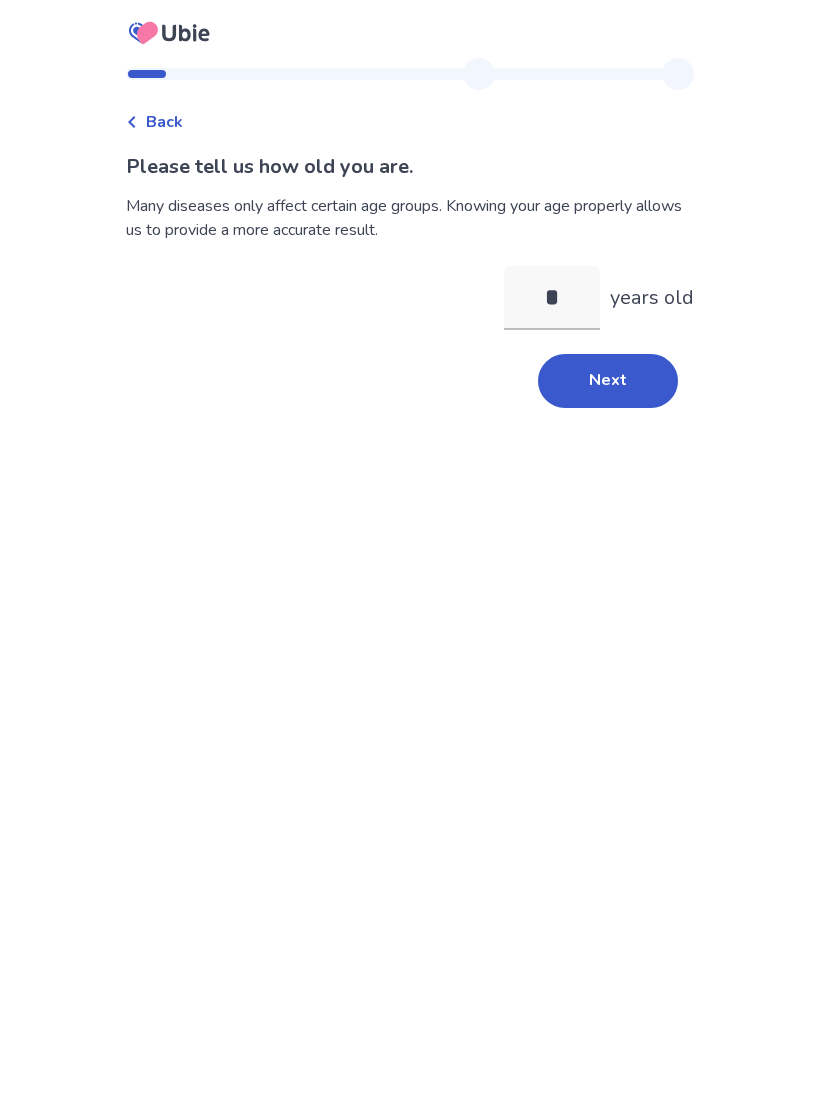 type on "**" 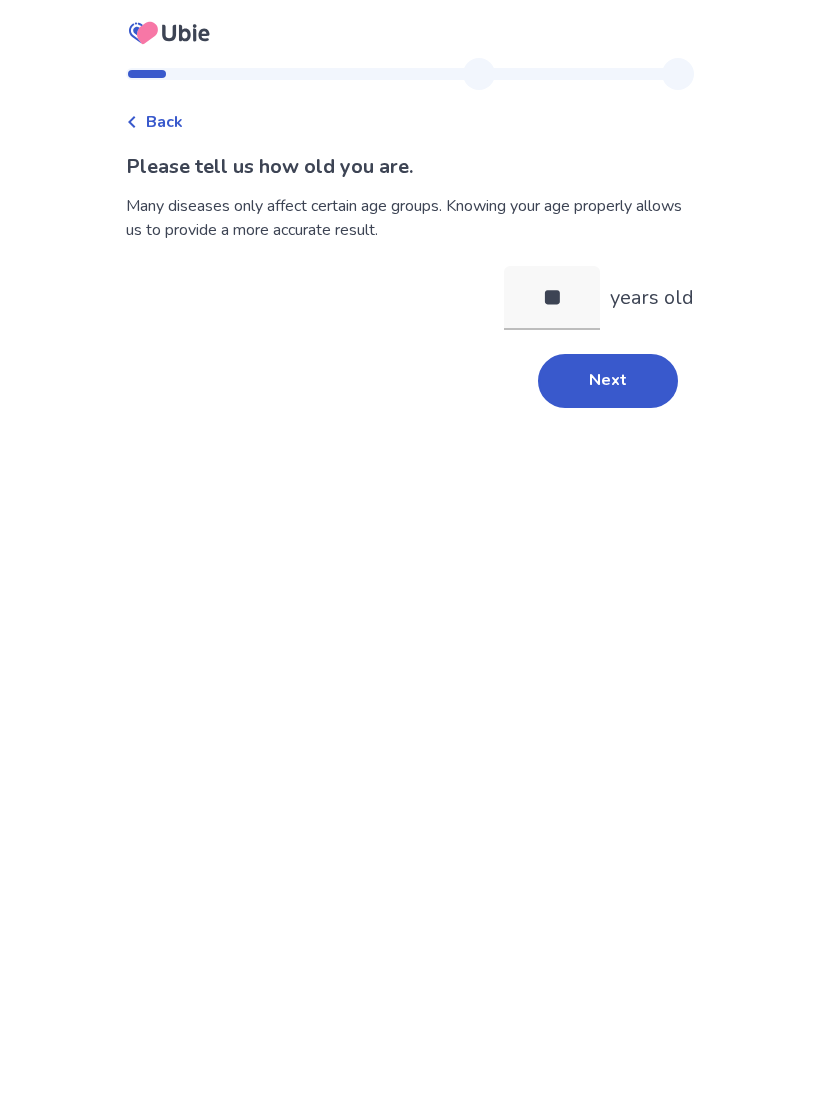 click on "Next" at bounding box center [608, 381] 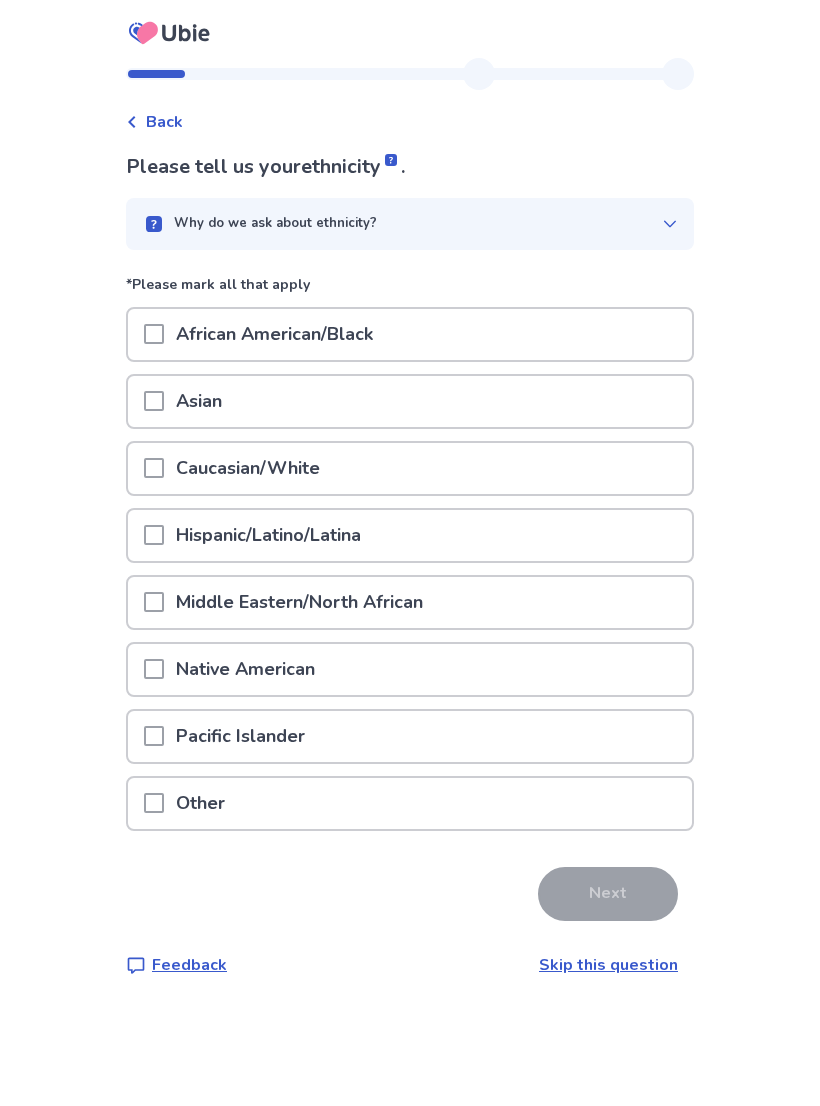 click at bounding box center (154, 468) 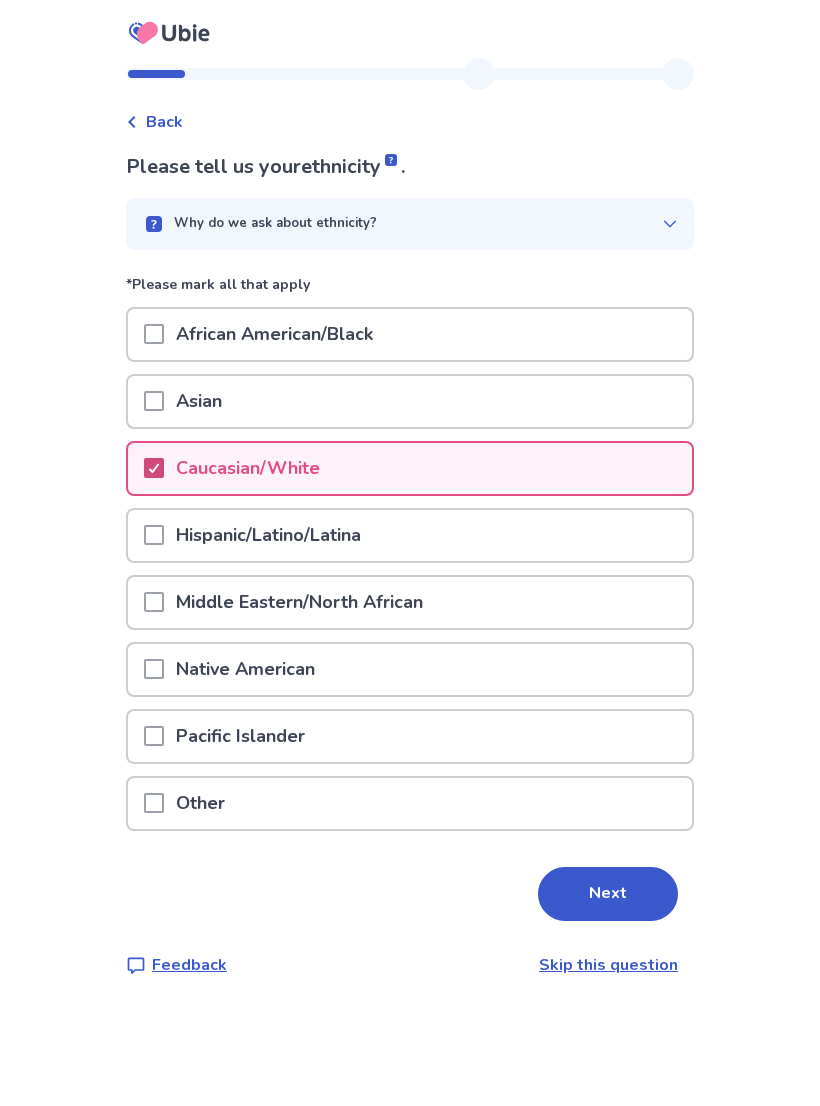 click on "Next" at bounding box center [608, 894] 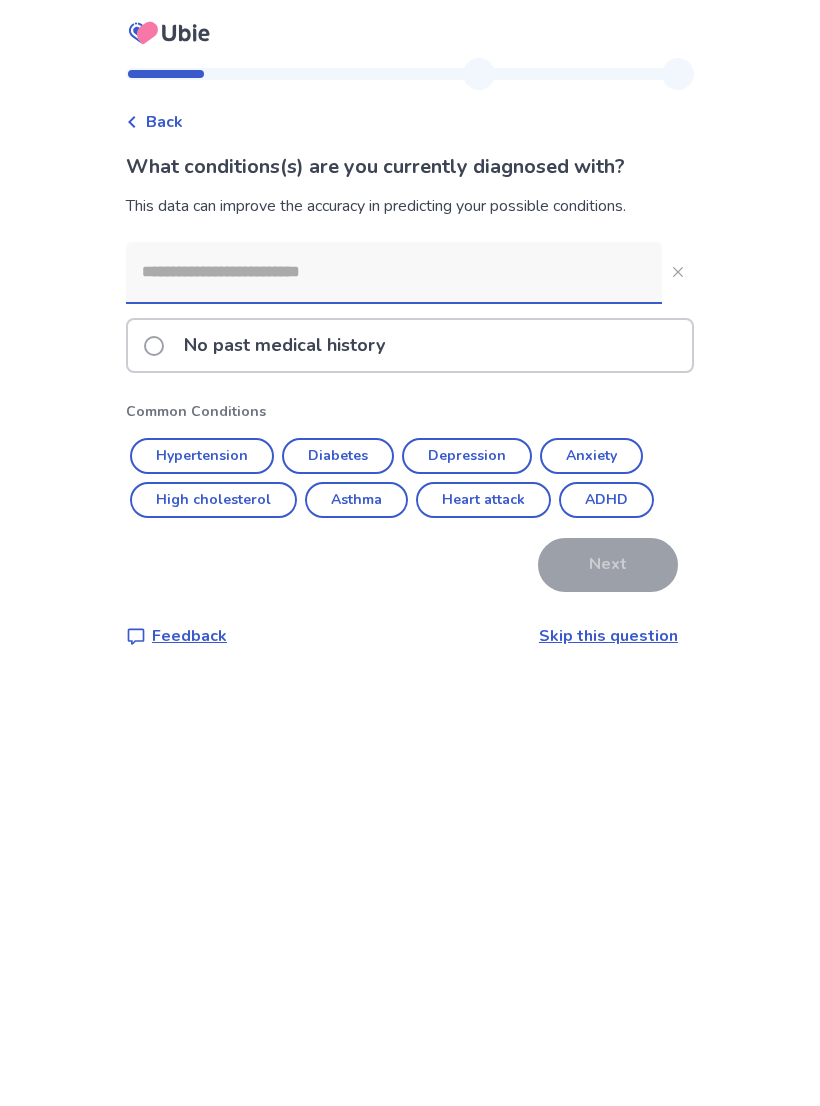 click on "No past medical history" at bounding box center (270, 345) 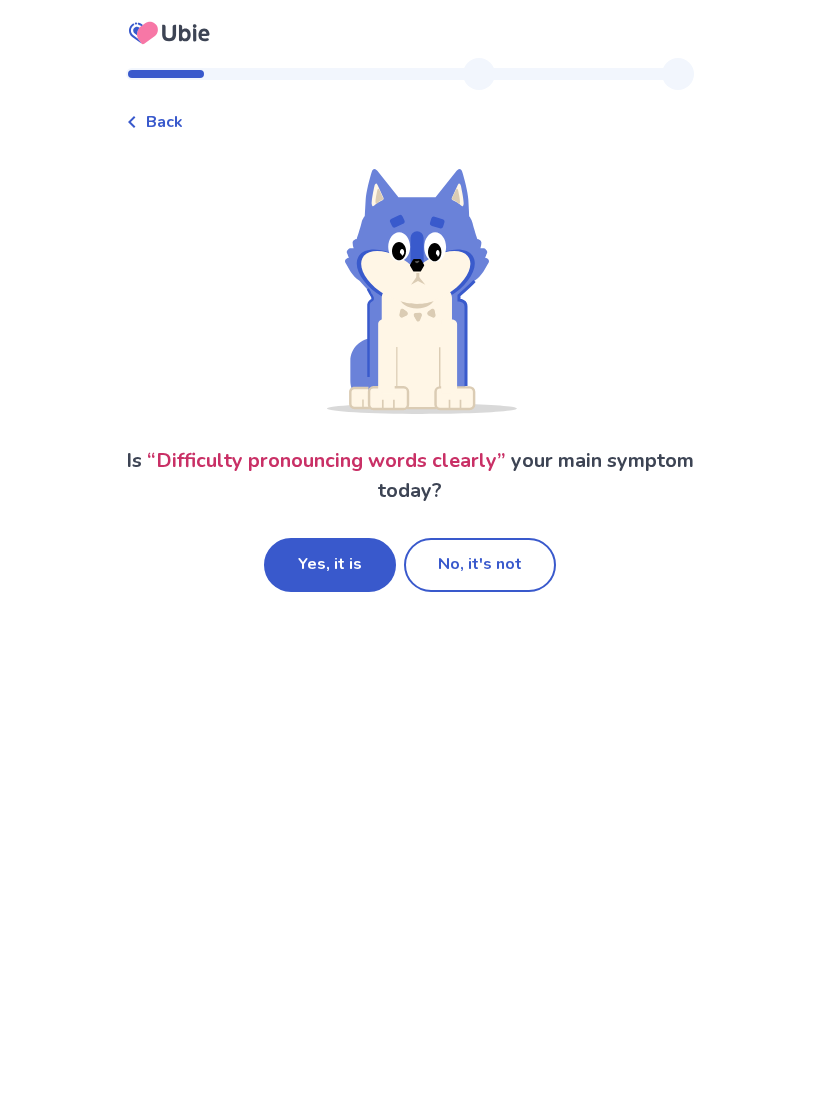 click on "No, it's not" at bounding box center (480, 565) 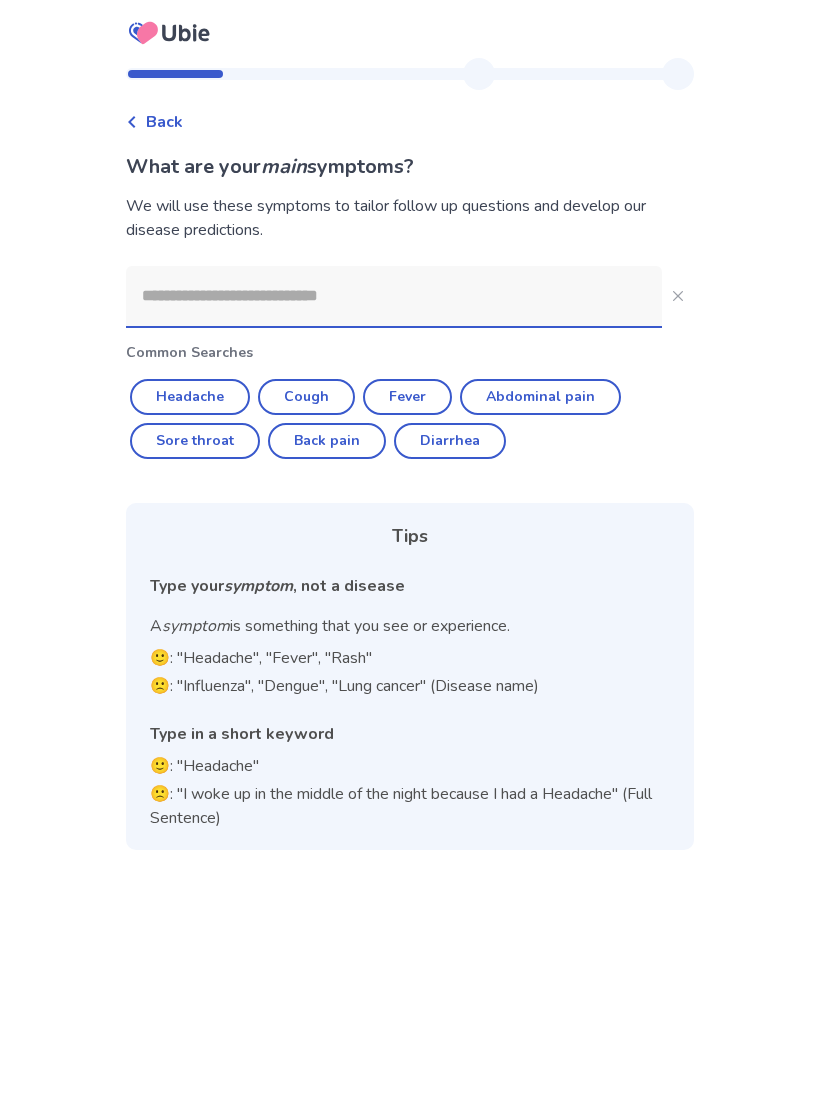 click on "Headache" 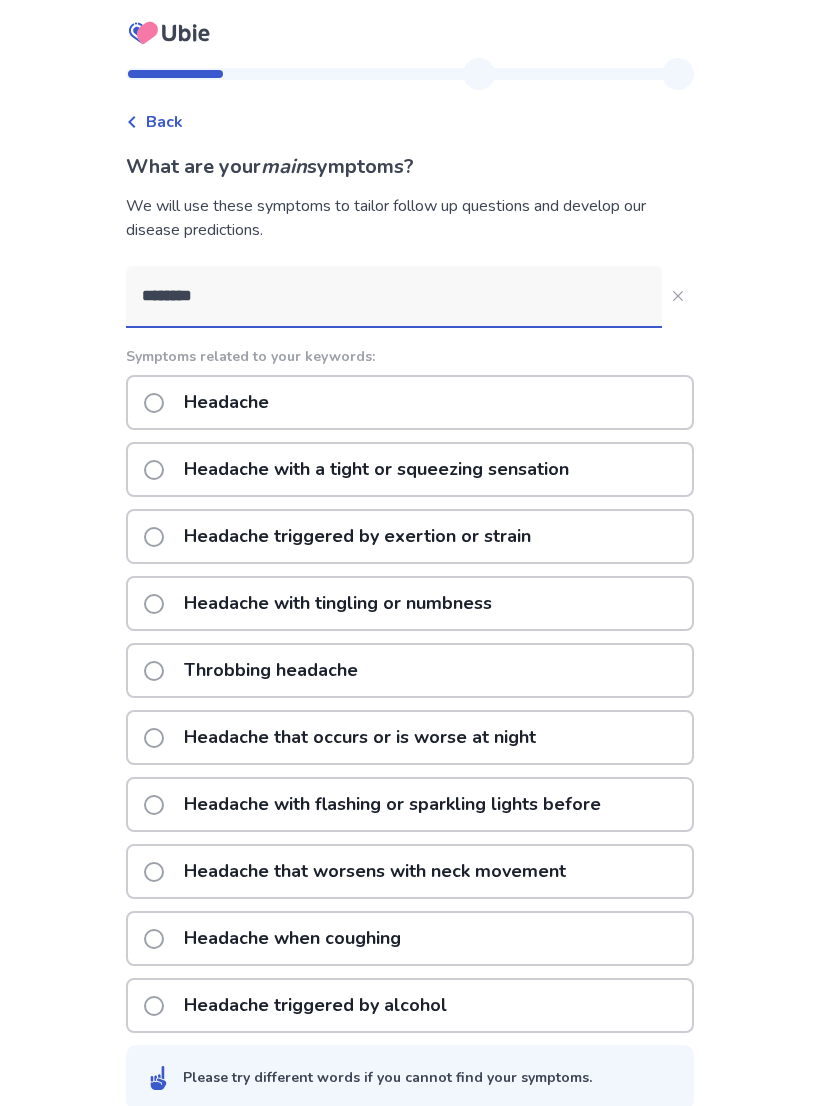 scroll, scrollTop: 31, scrollLeft: 0, axis: vertical 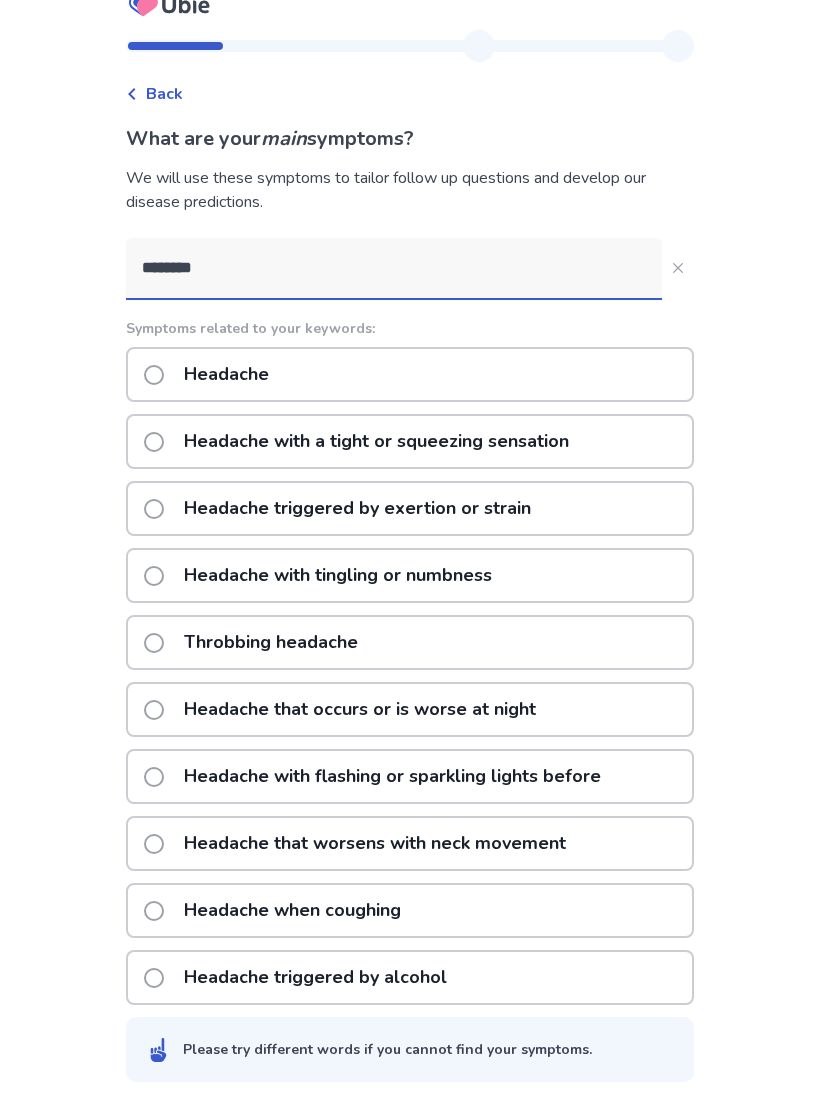 click 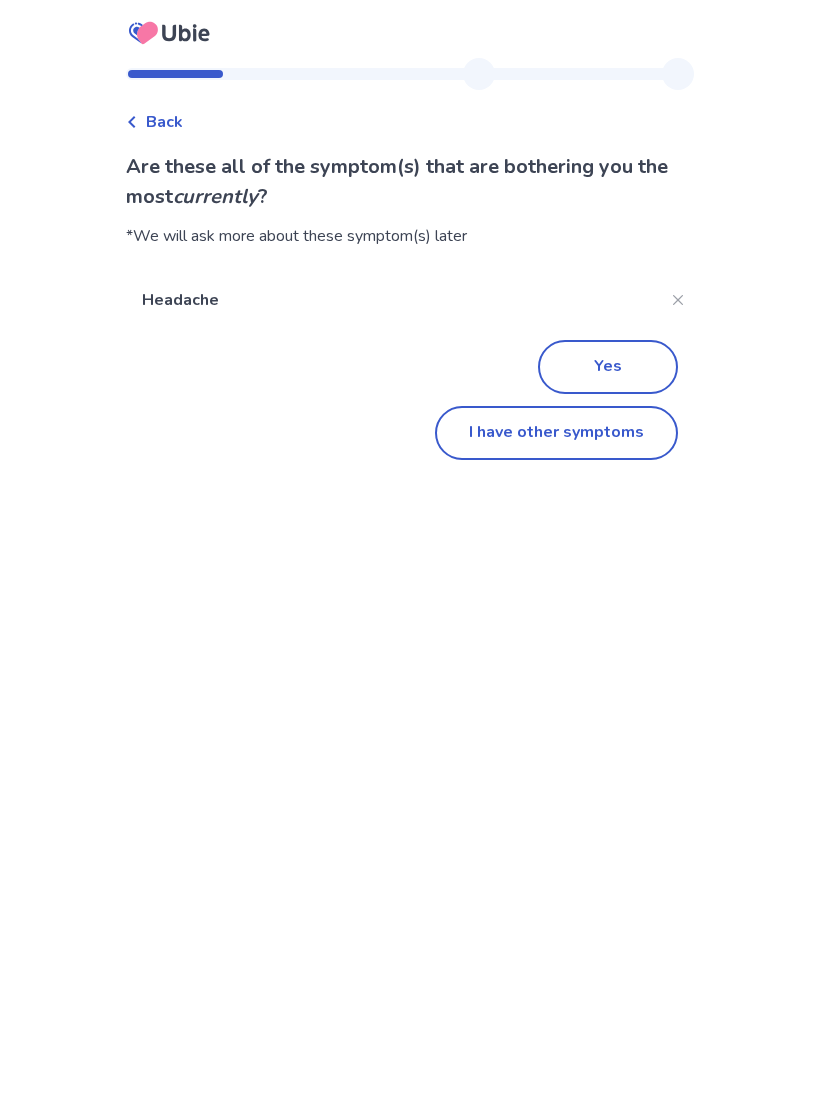 scroll, scrollTop: 0, scrollLeft: 0, axis: both 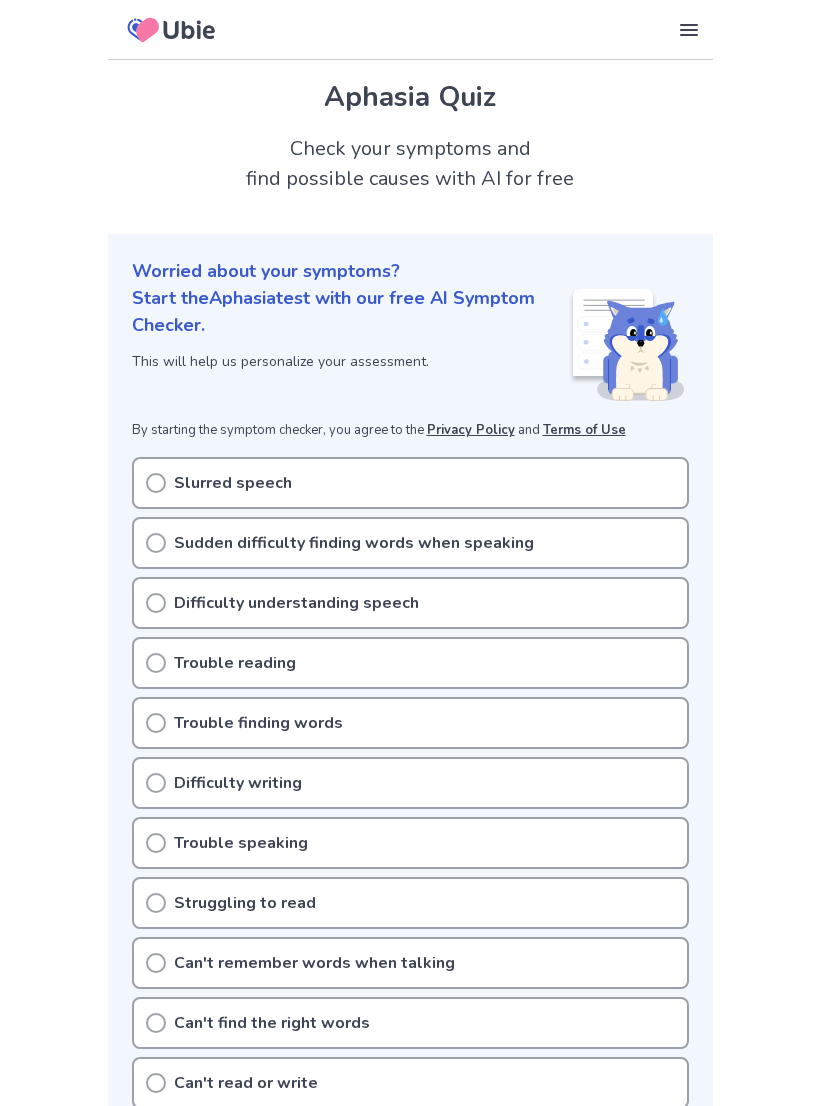 click on "Sudden difficulty finding words when speaking" at bounding box center (410, 543) 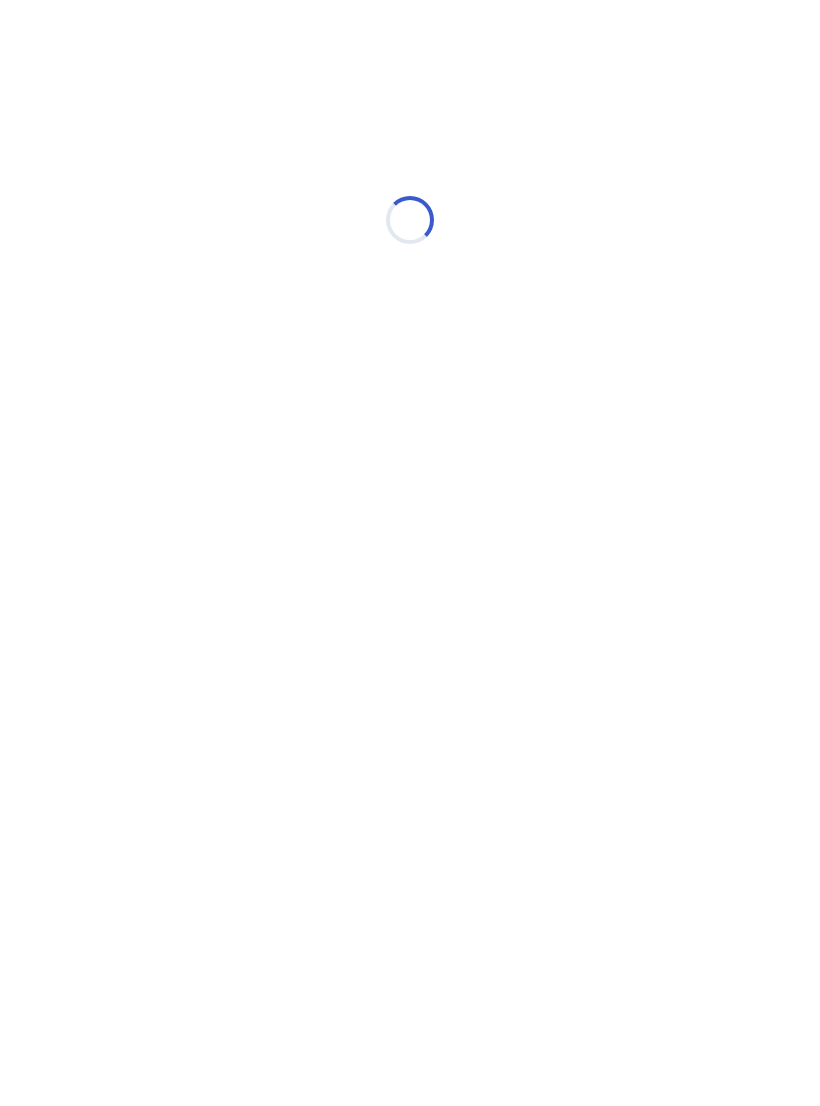 scroll, scrollTop: 0, scrollLeft: 0, axis: both 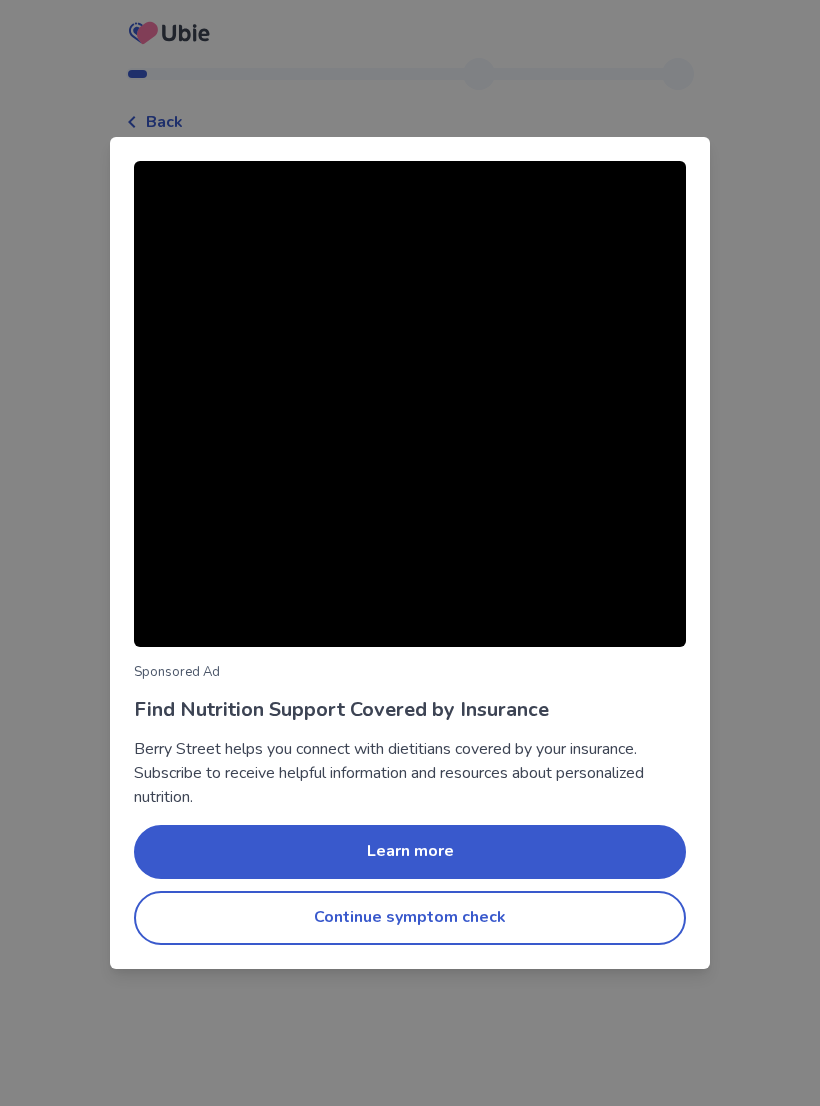 click on "Continue symptom check" at bounding box center (410, 918) 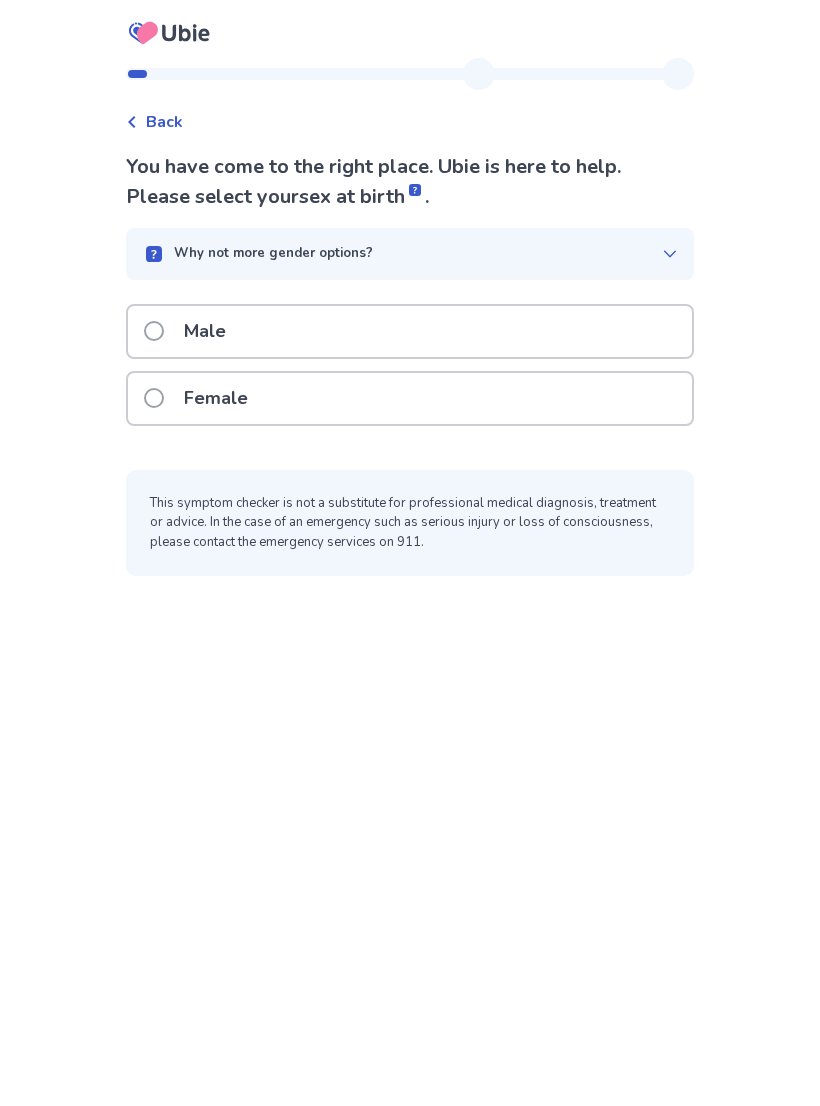 click on "Male" at bounding box center (410, 331) 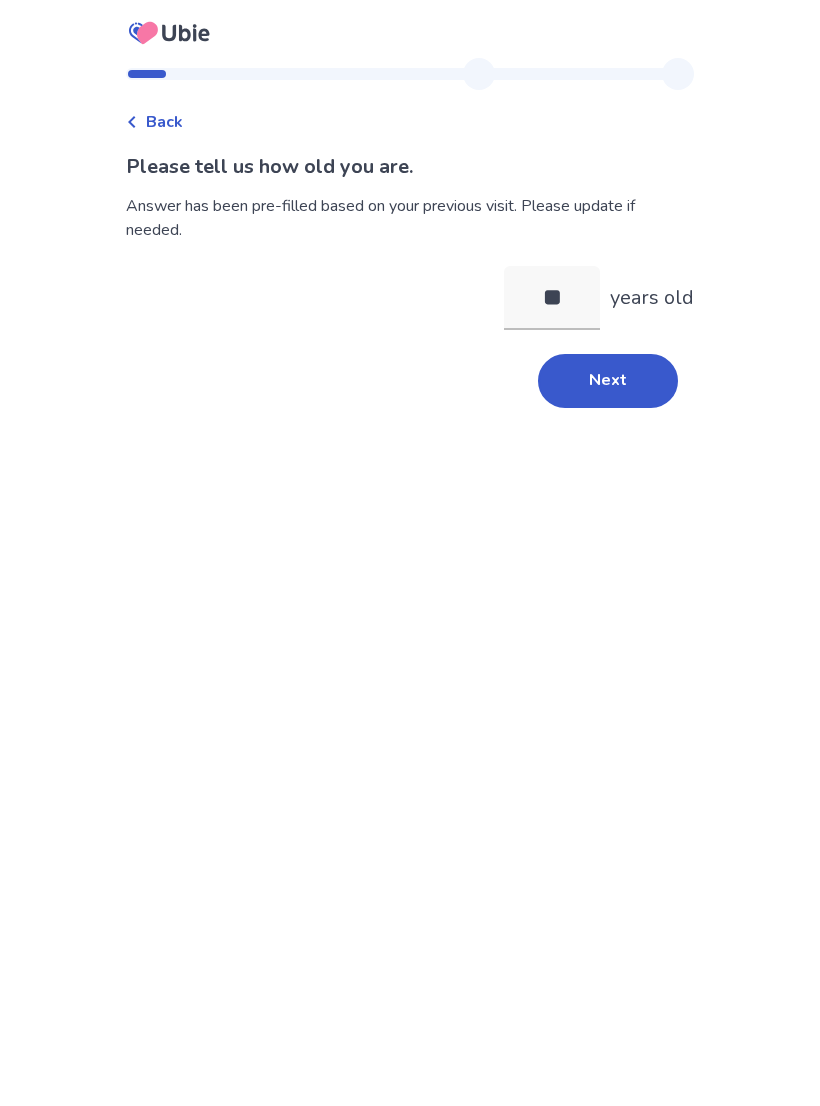 click on "Next" at bounding box center (608, 381) 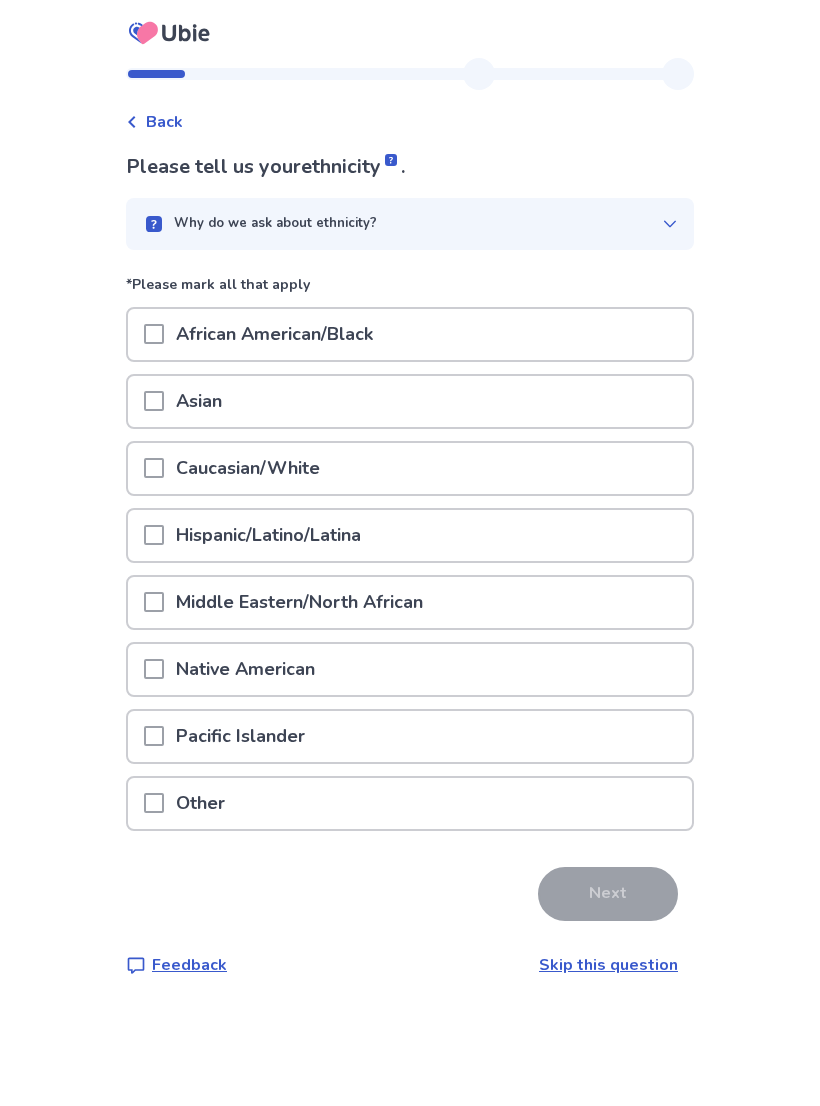 click on "Caucasian/White" at bounding box center [248, 468] 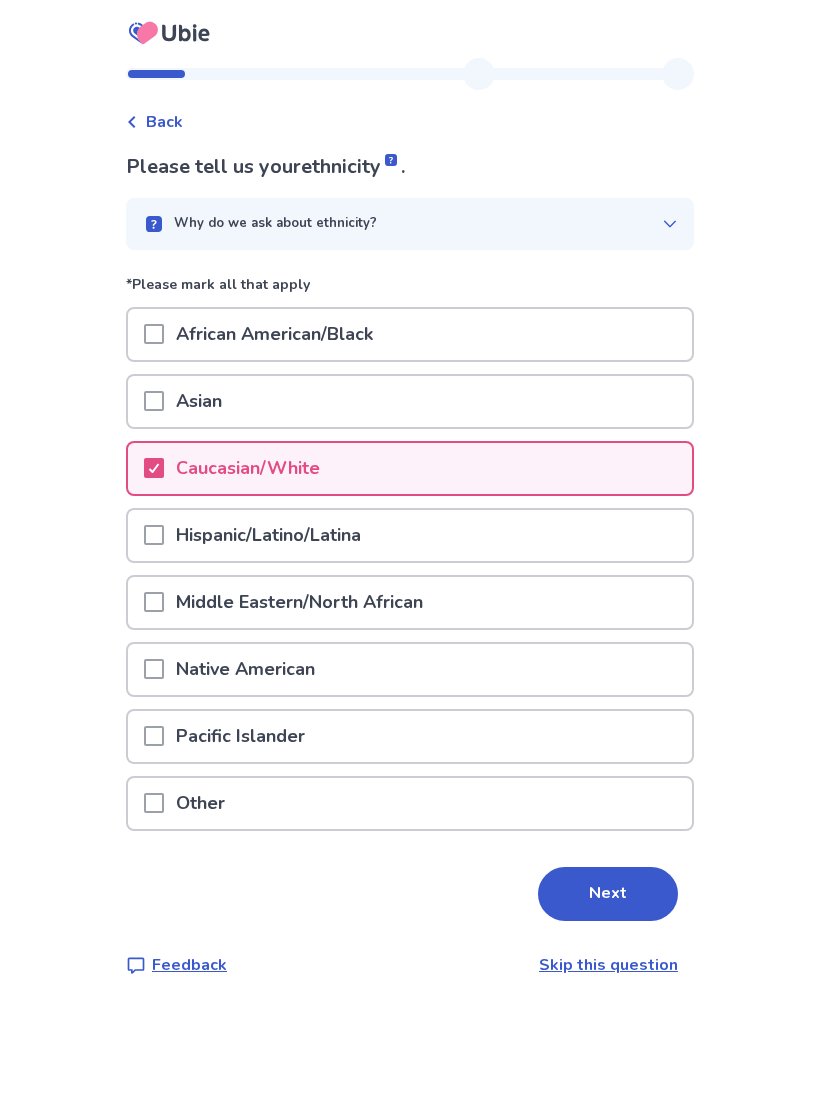click on "Next" at bounding box center [608, 894] 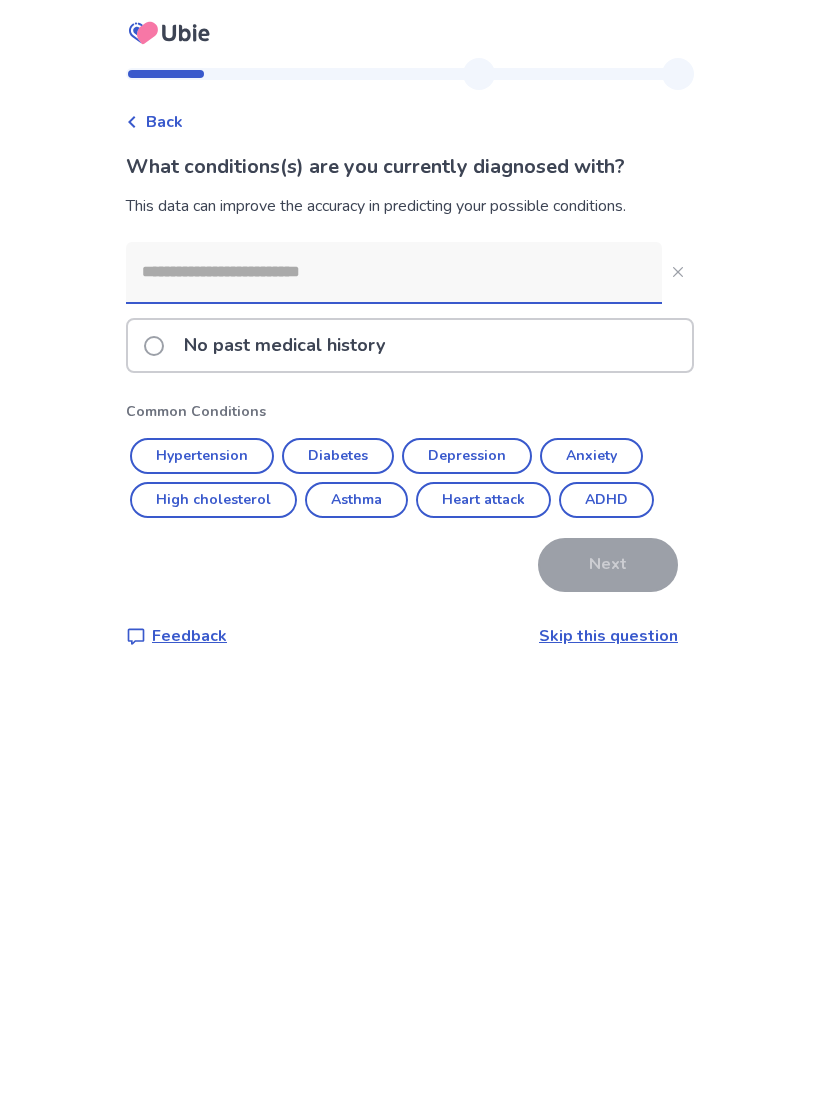click on "Skip this question" at bounding box center (608, 636) 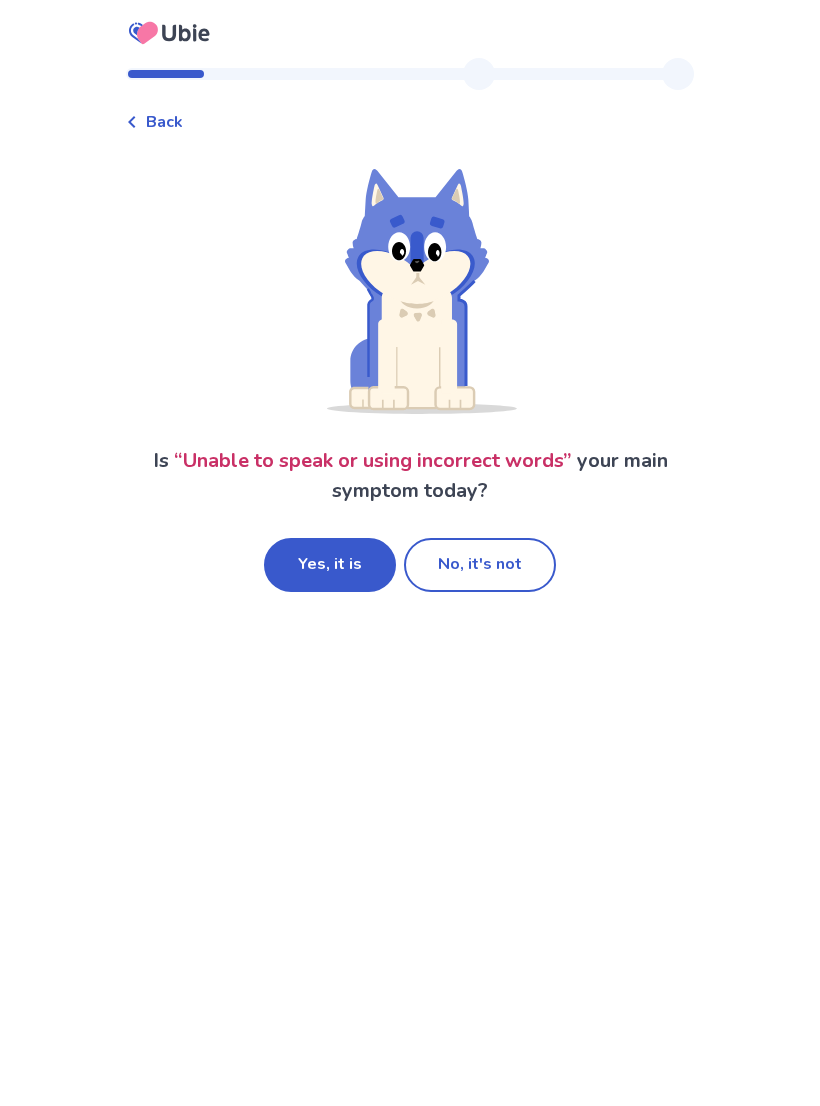 scroll, scrollTop: 31, scrollLeft: 0, axis: vertical 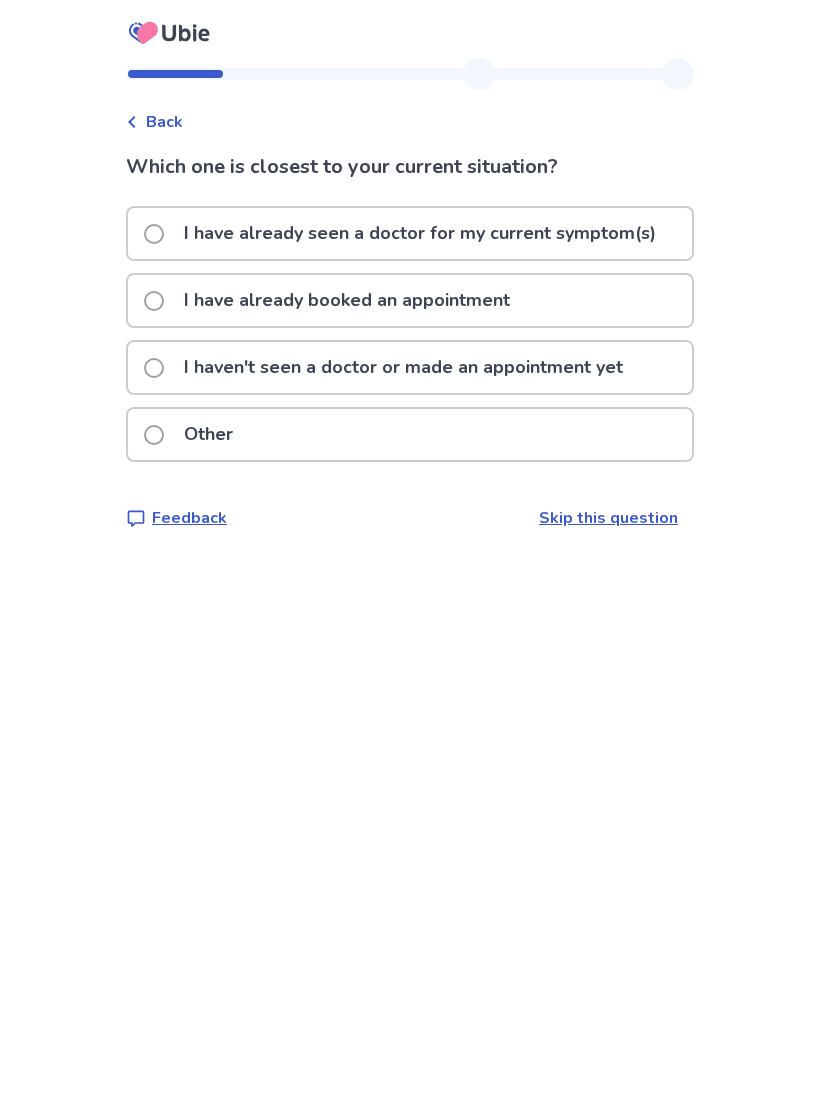 click on "Skip this question" at bounding box center [608, 518] 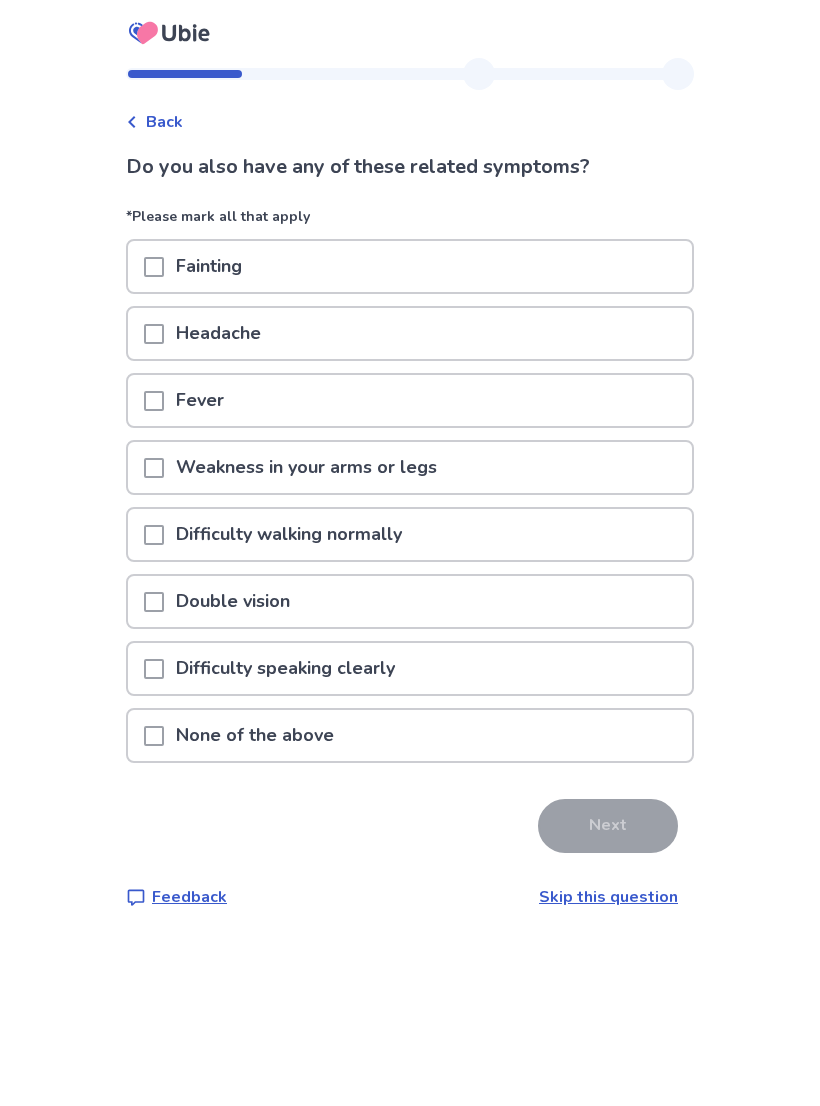 click at bounding box center [154, 736] 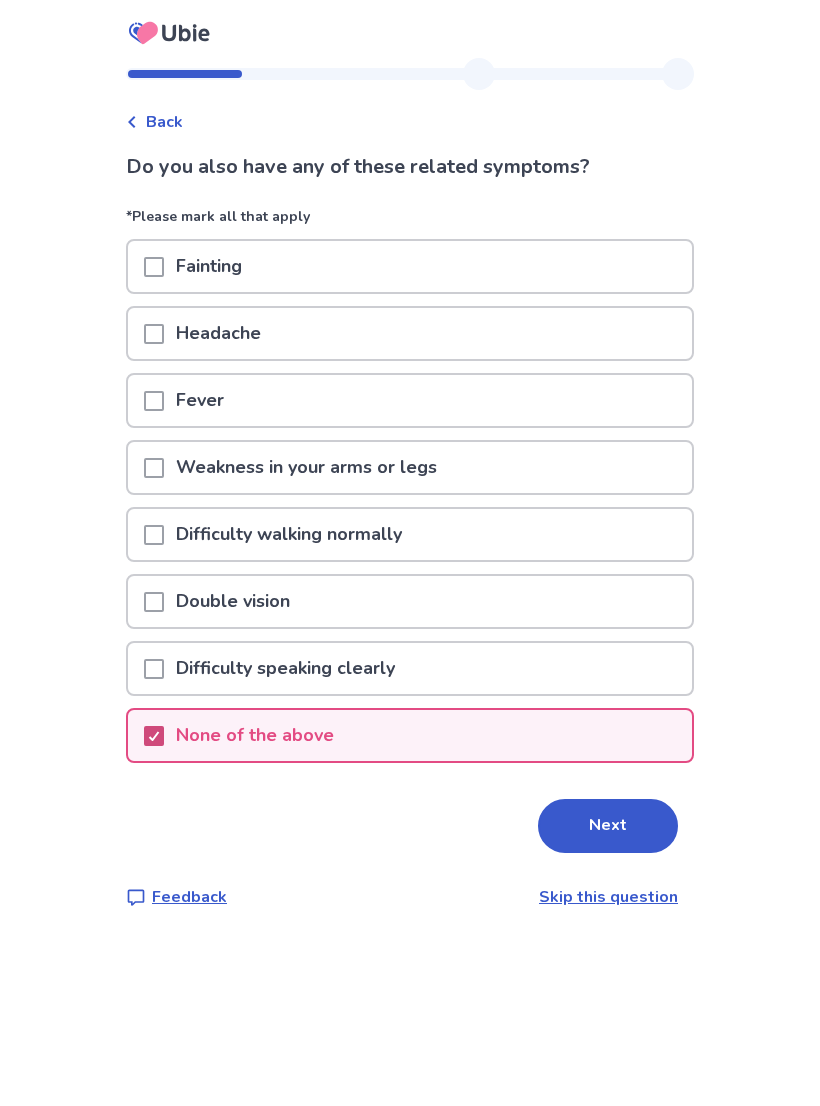 click on "Next" at bounding box center (608, 826) 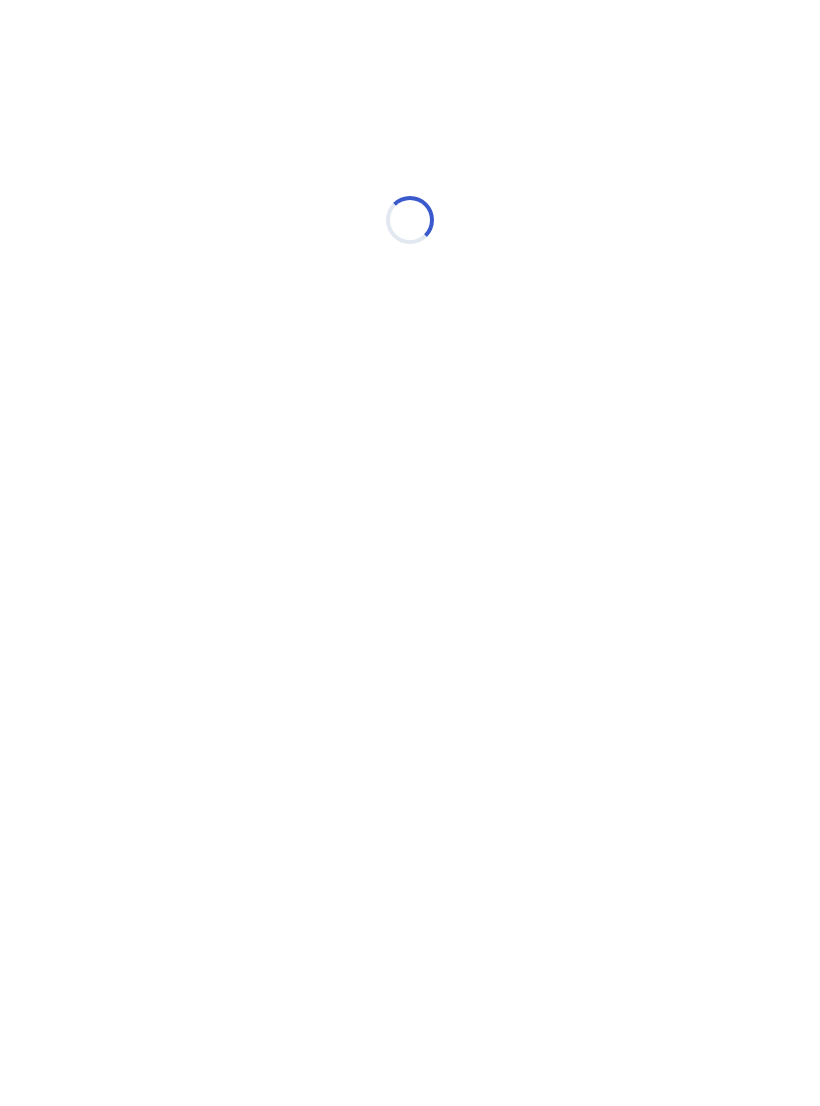 select on "*" 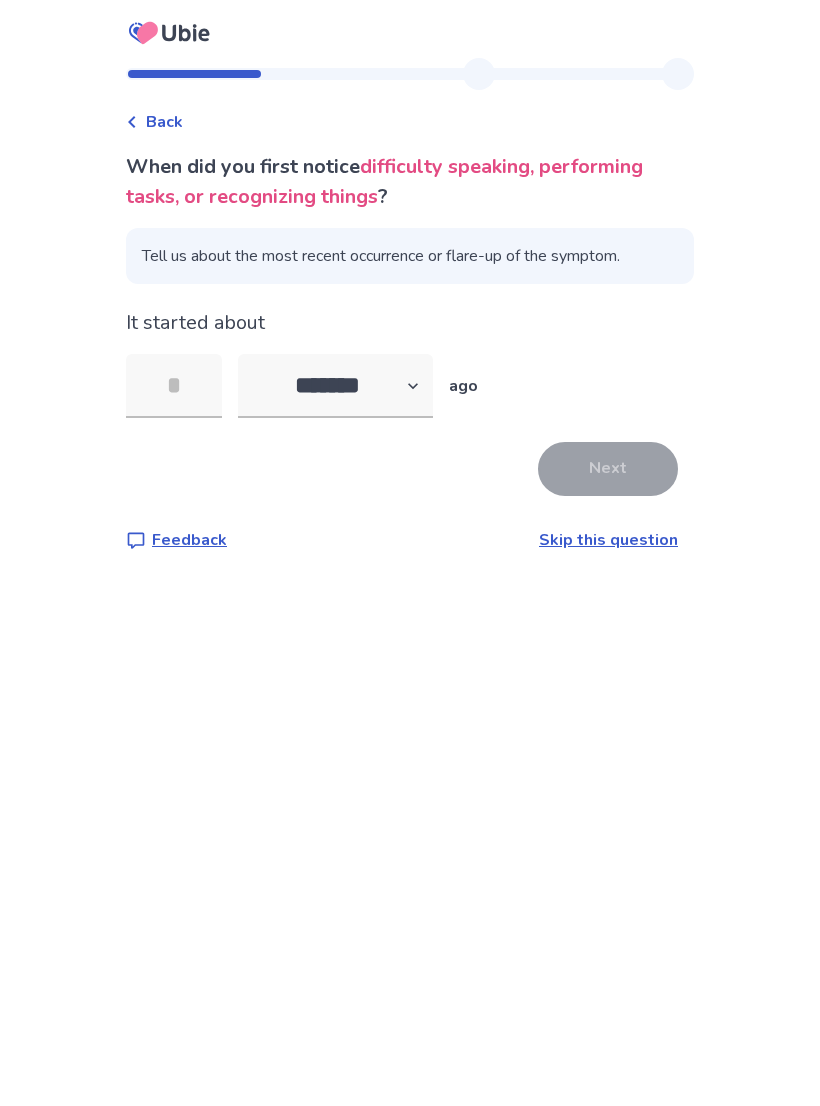 click on "Skip this question" at bounding box center [608, 540] 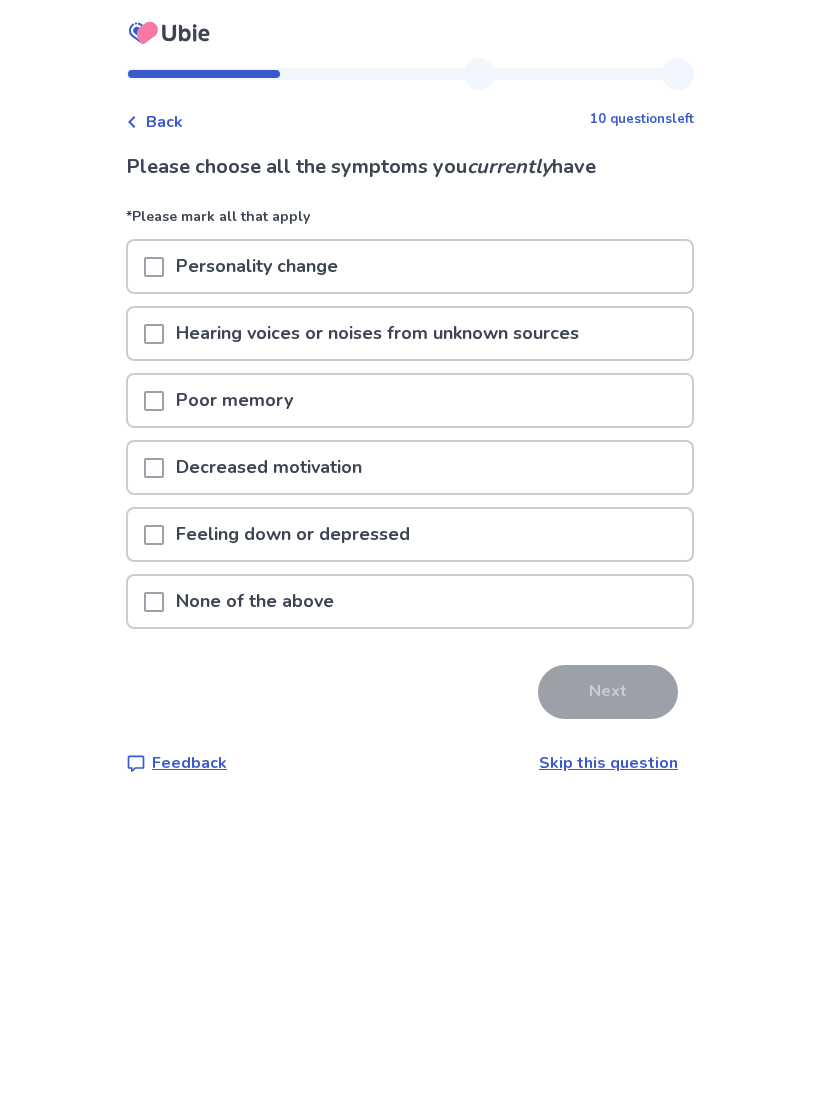click at bounding box center [154, 602] 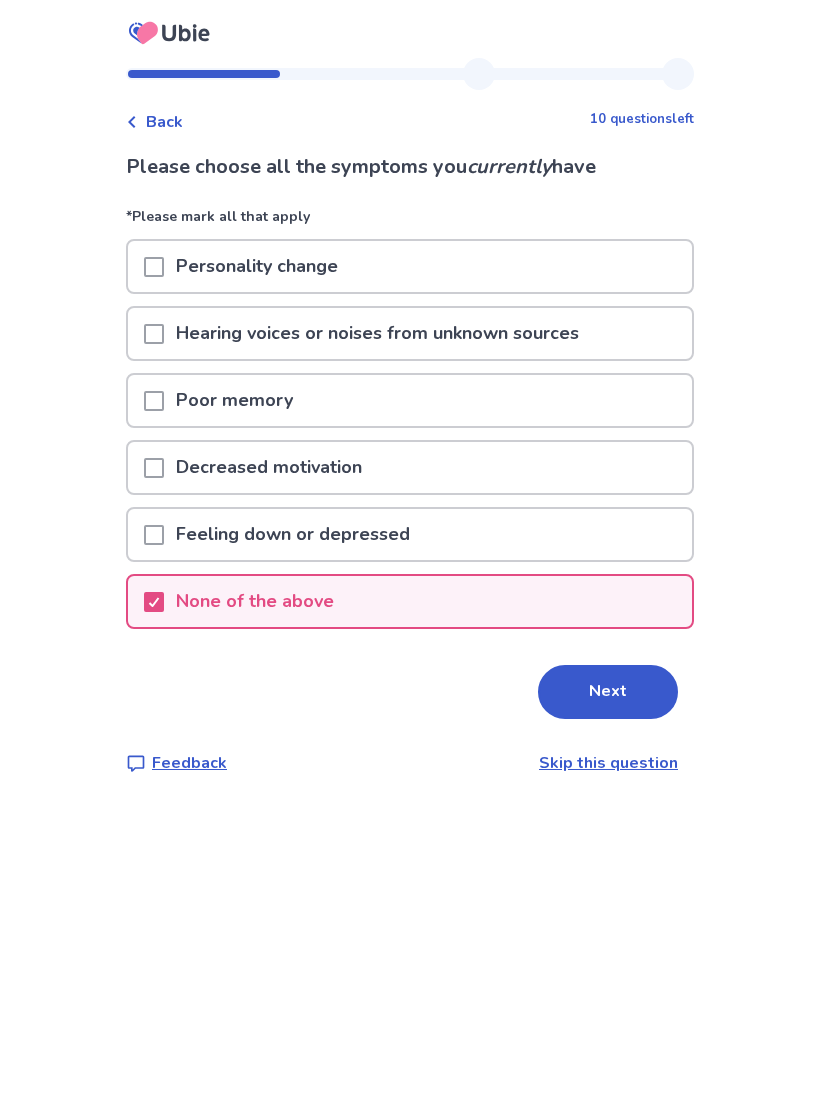 click on "Skip this question" at bounding box center [608, 763] 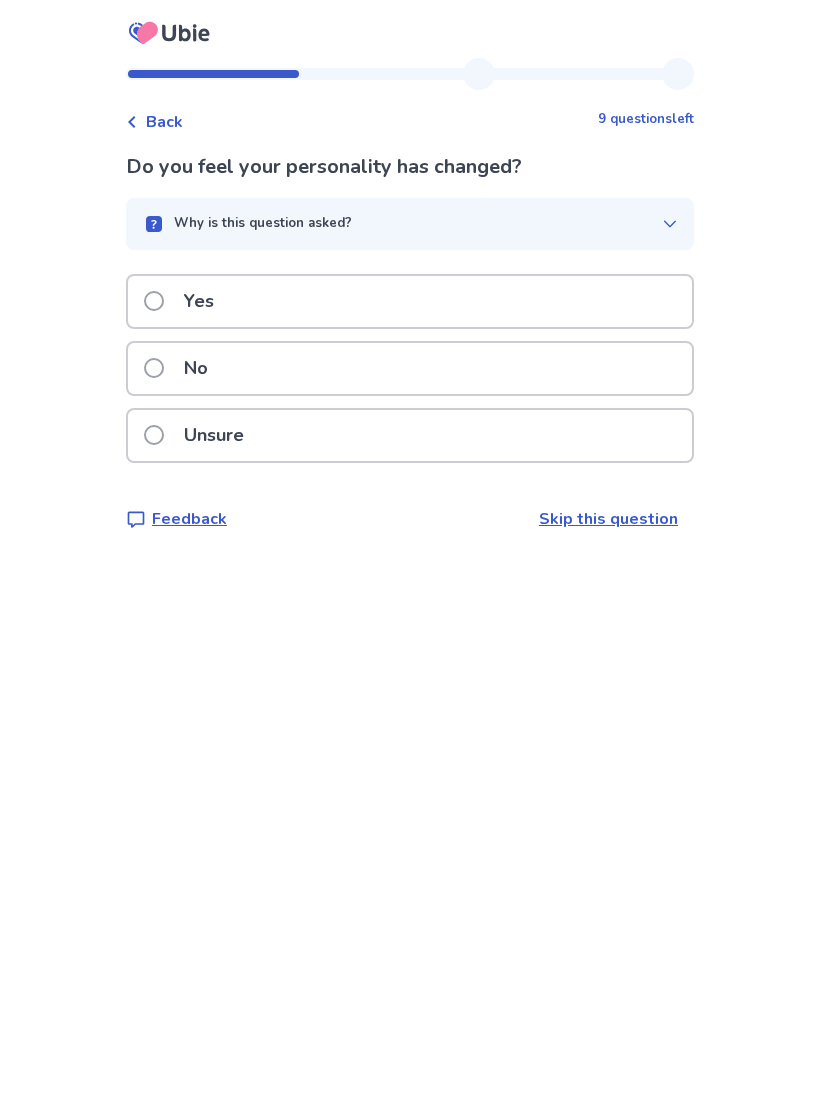 click on "Unsure" at bounding box center [200, 435] 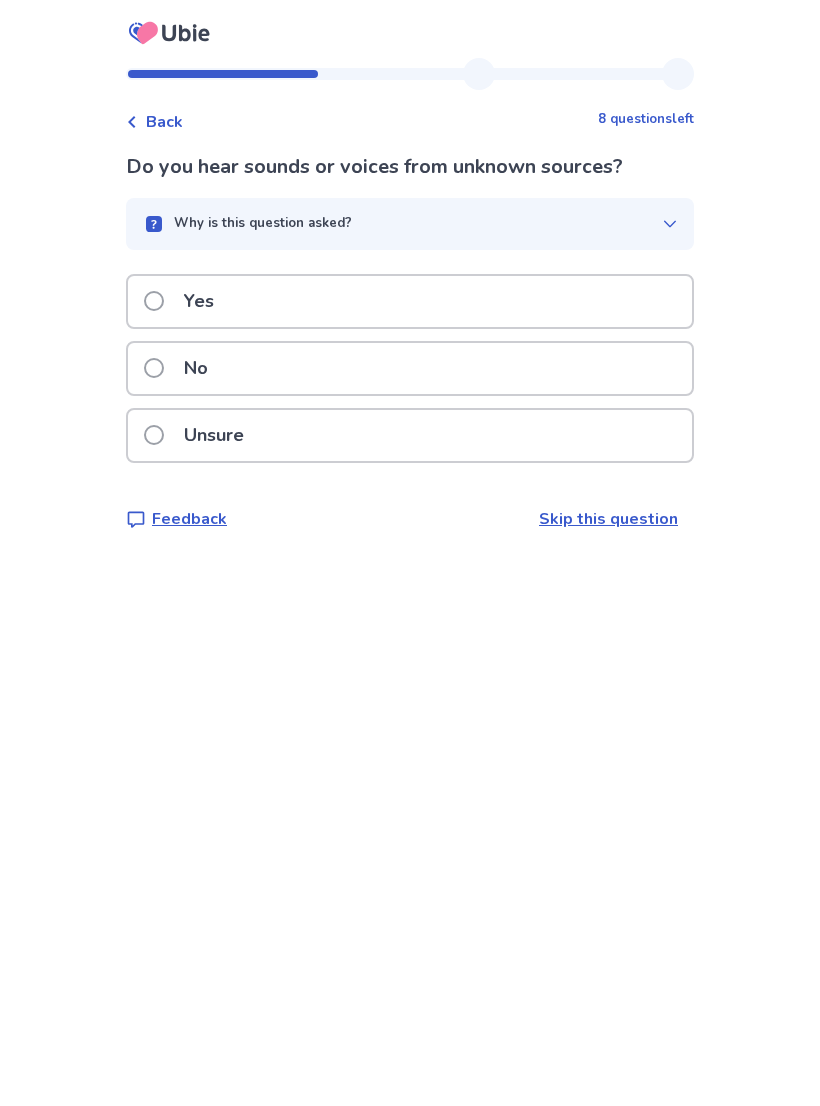 click at bounding box center (154, 368) 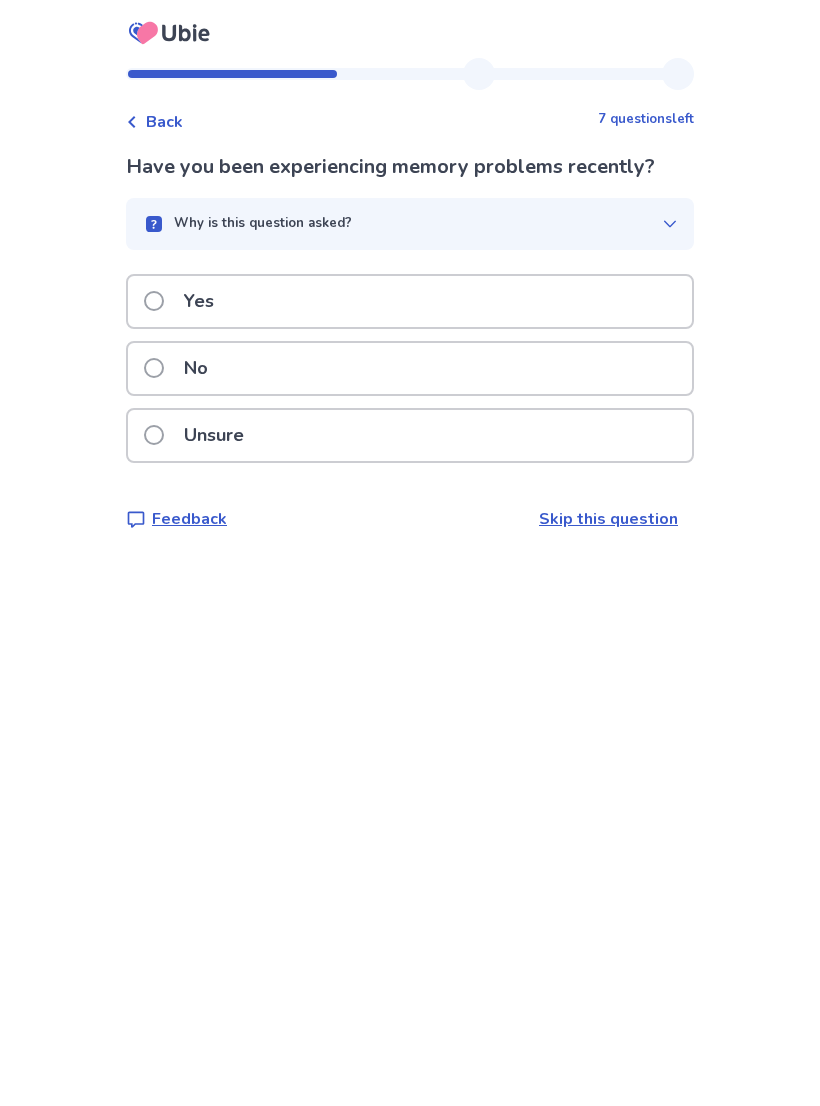 click on "No" at bounding box center (410, 368) 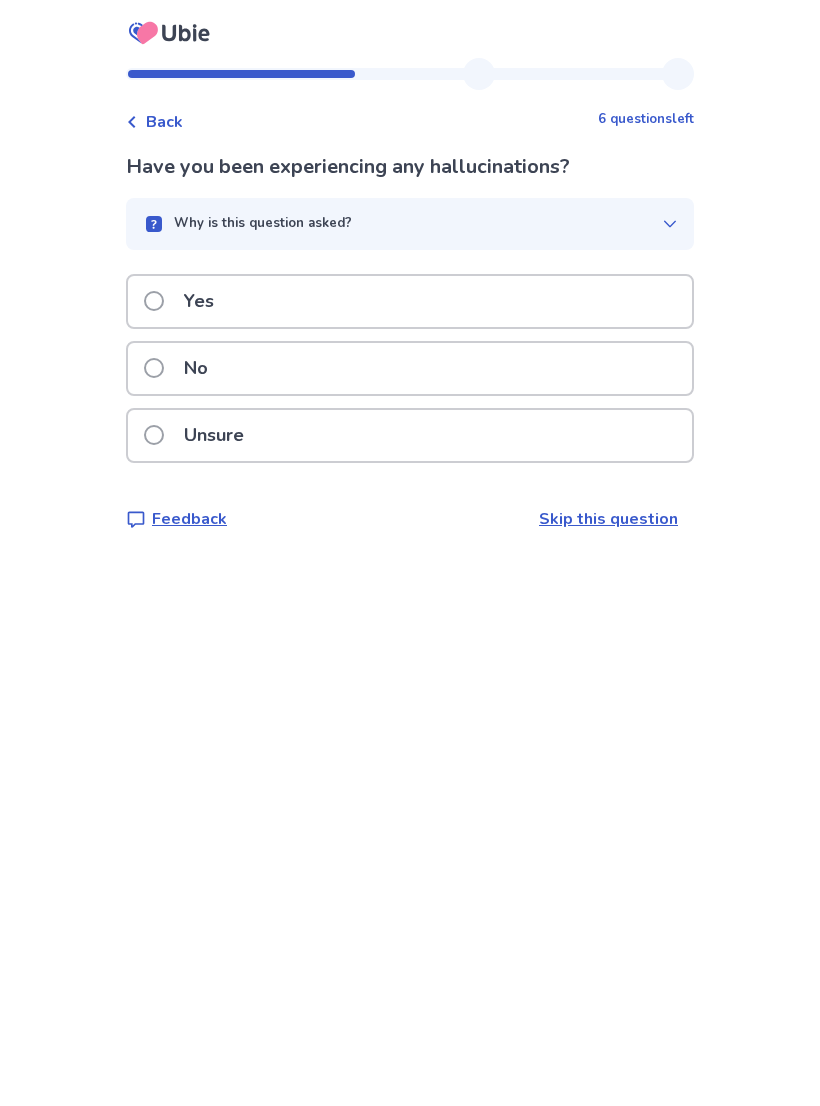 click on "No" at bounding box center [410, 368] 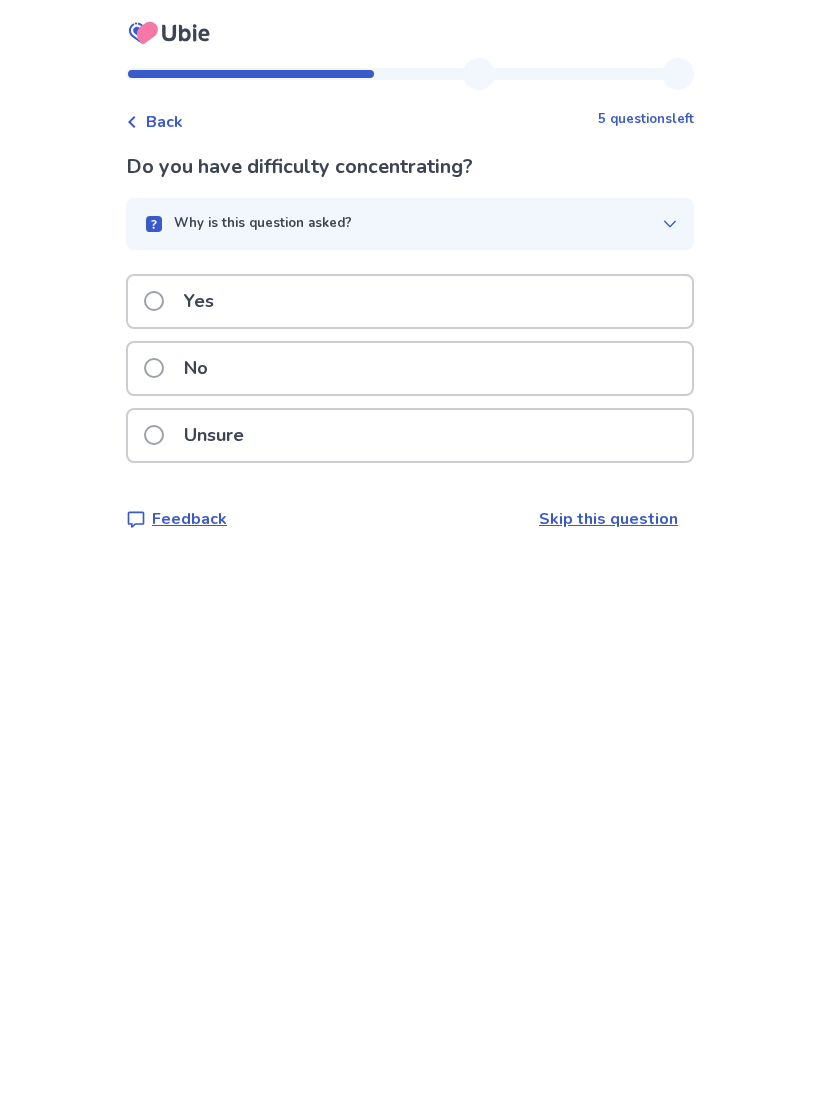 click at bounding box center [154, 301] 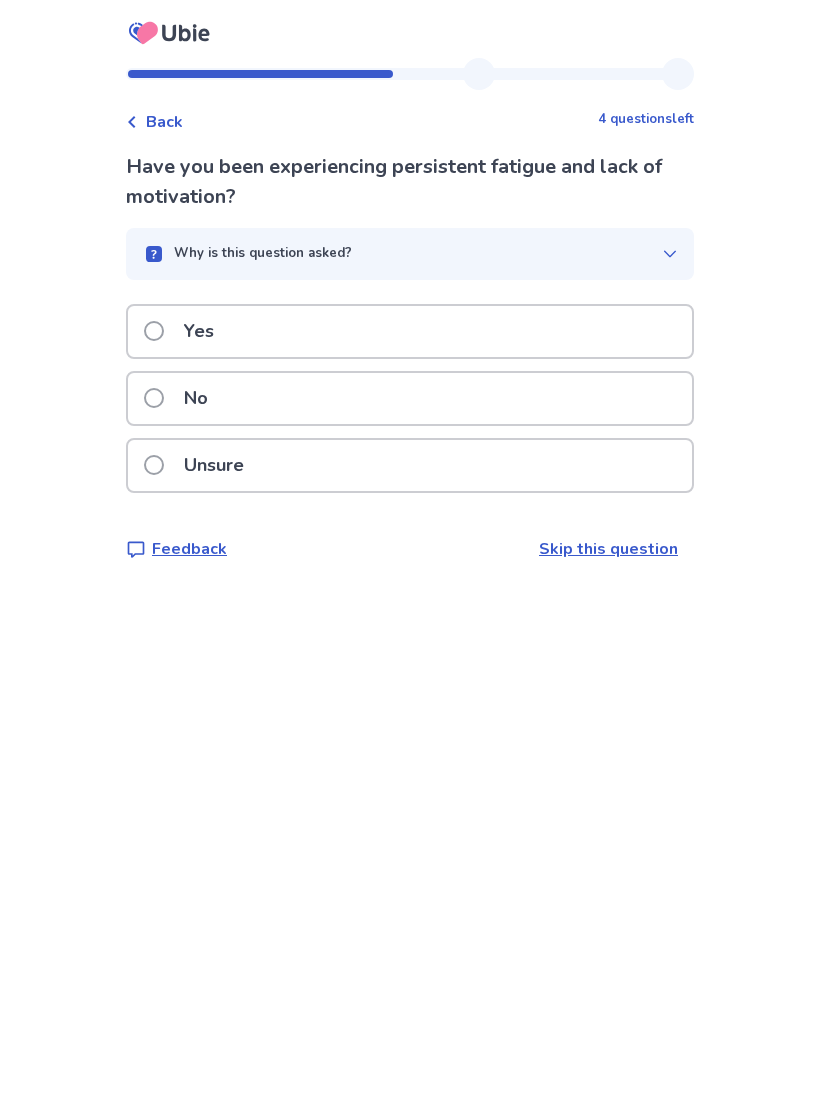 click at bounding box center (154, 331) 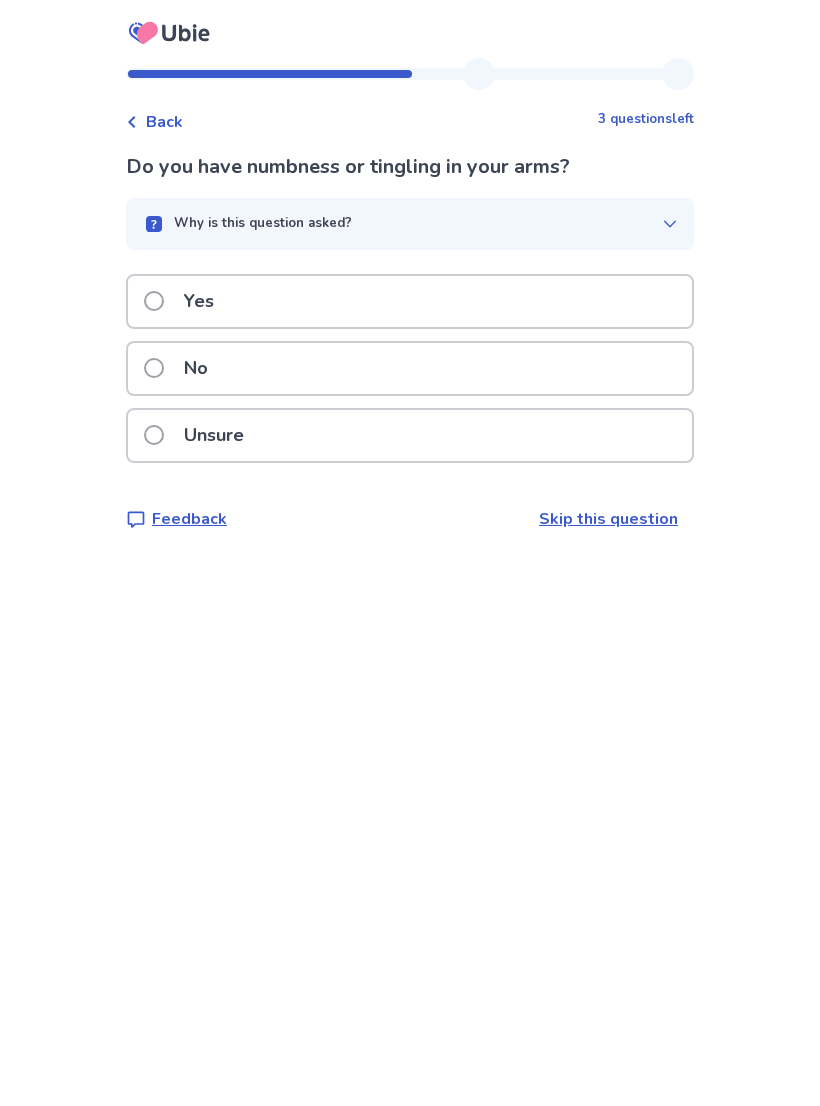 click on "Yes" at bounding box center [185, 301] 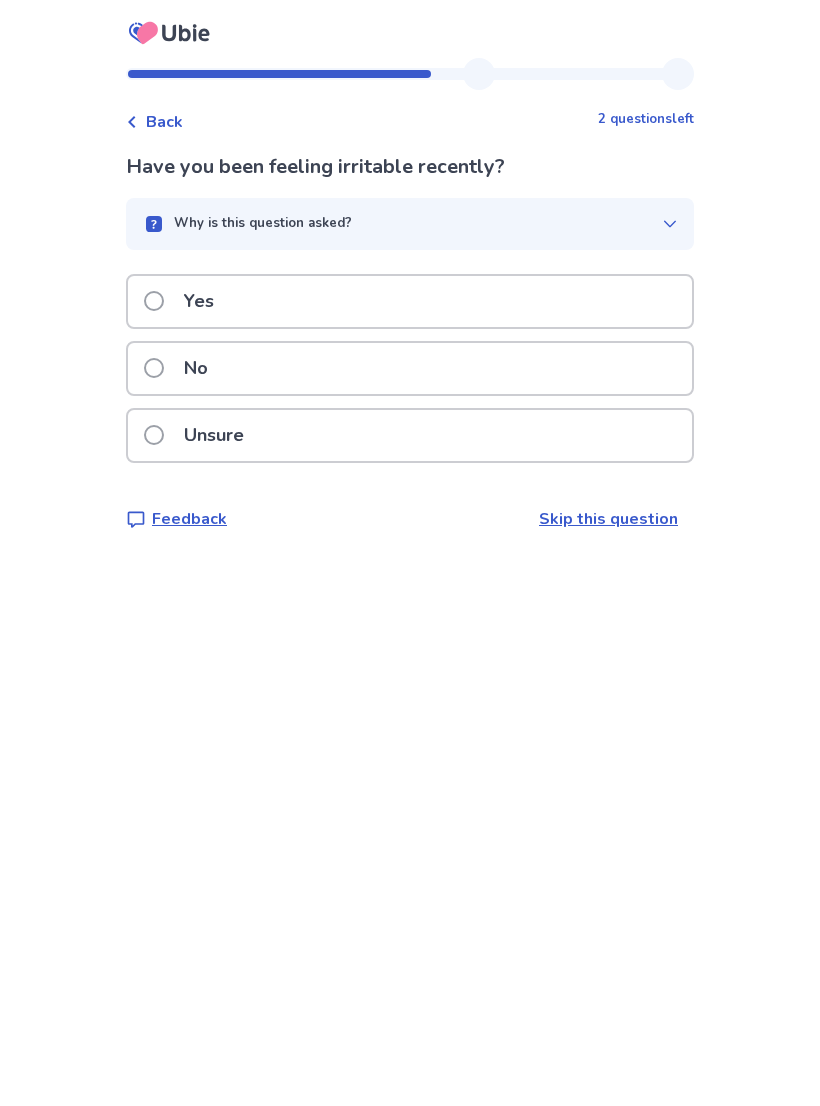 click at bounding box center (154, 435) 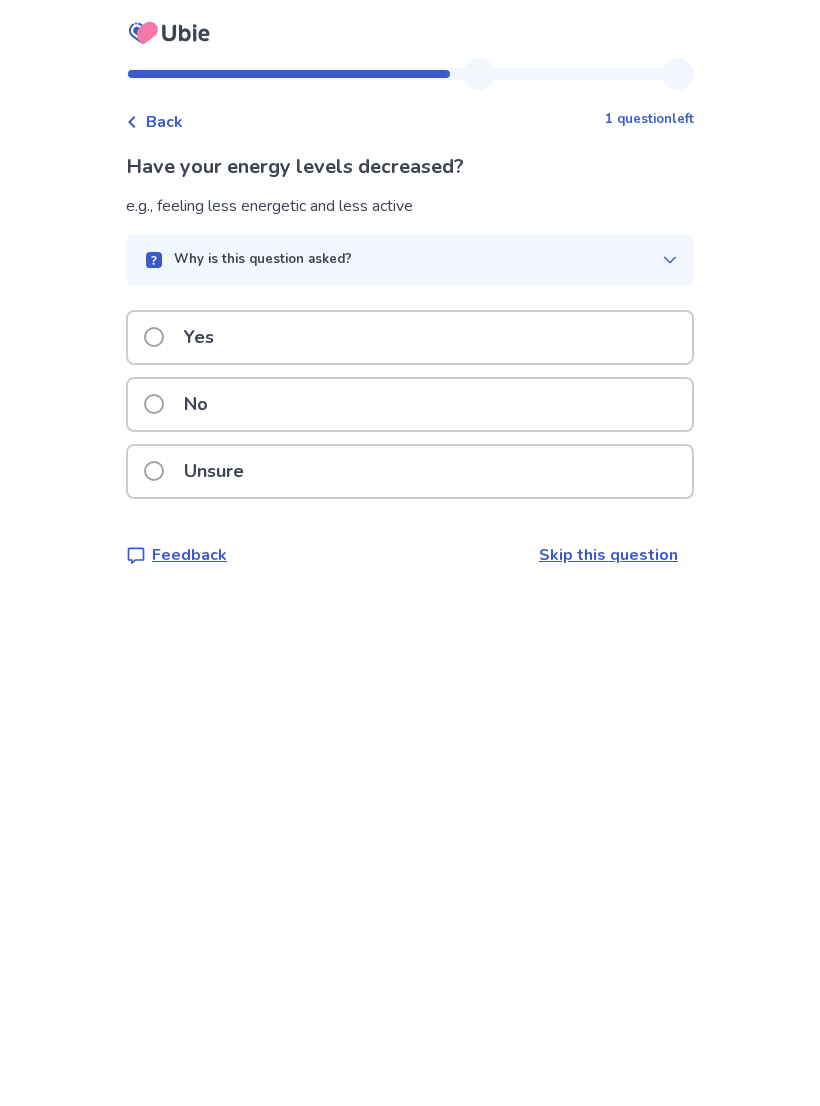 click at bounding box center (154, 337) 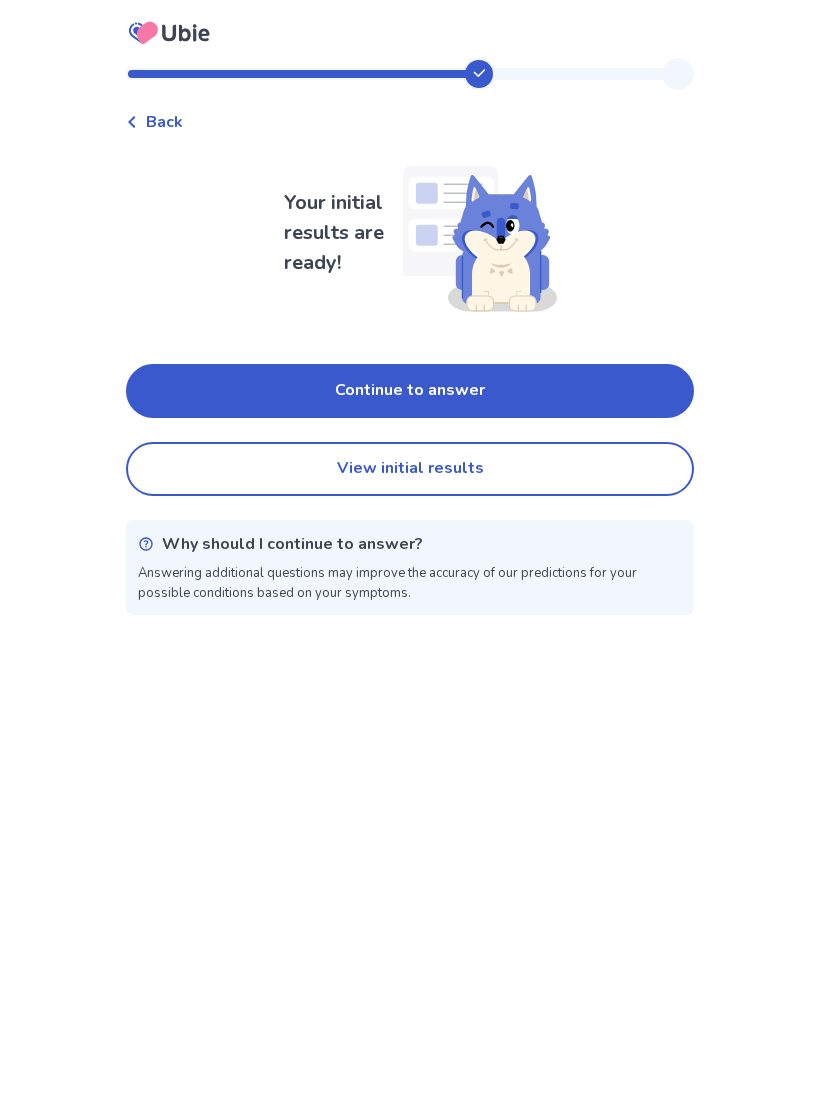 click on "Continue to answer" at bounding box center [410, 391] 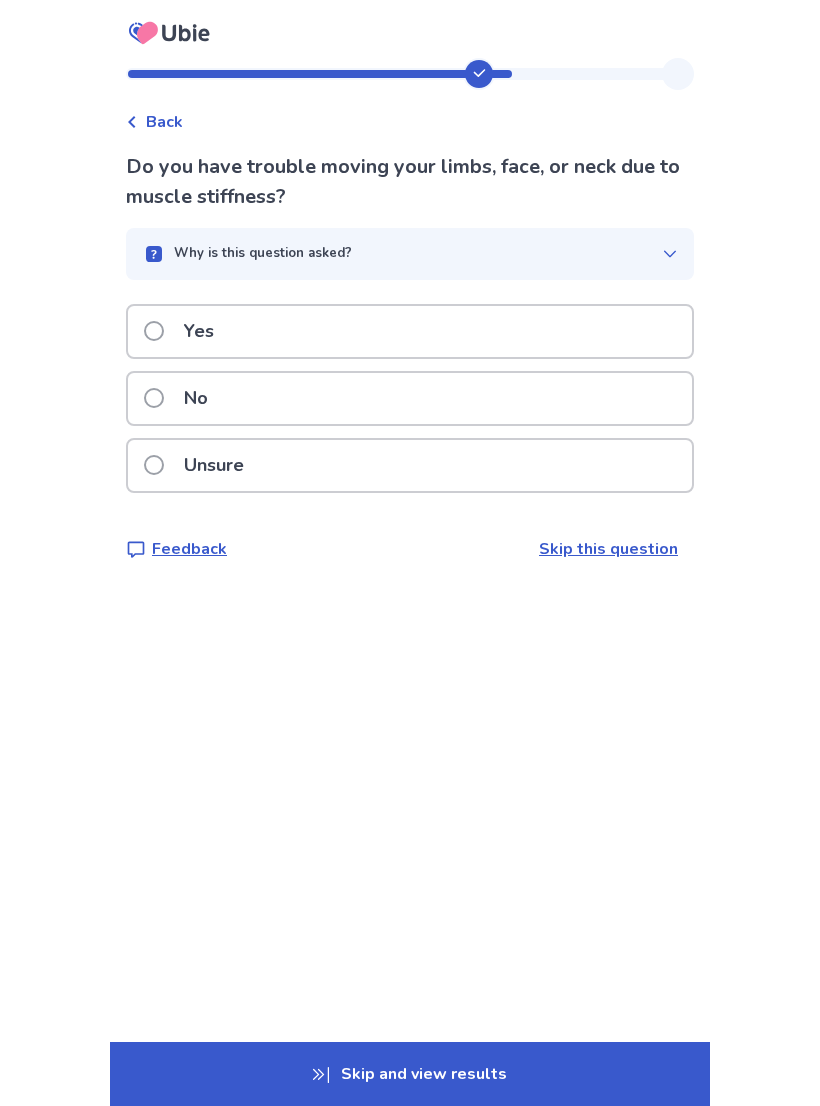 click on "No" at bounding box center (410, 398) 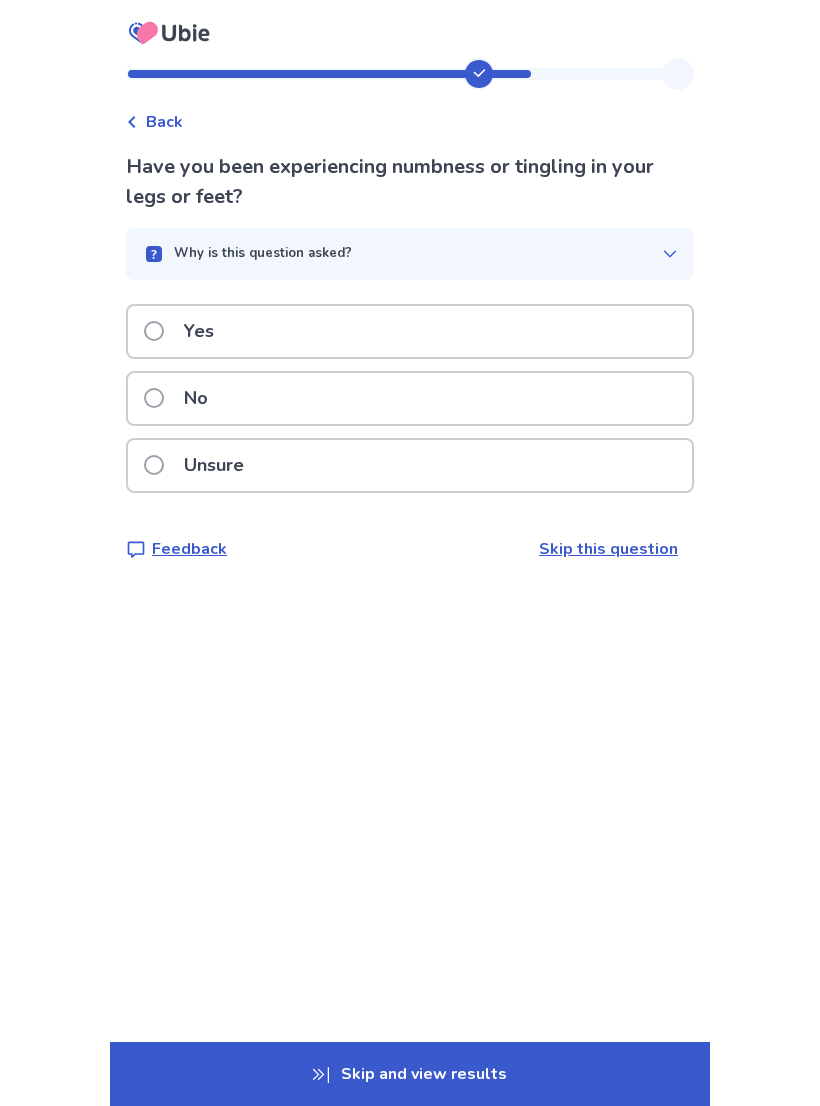 click on "No" at bounding box center [410, 398] 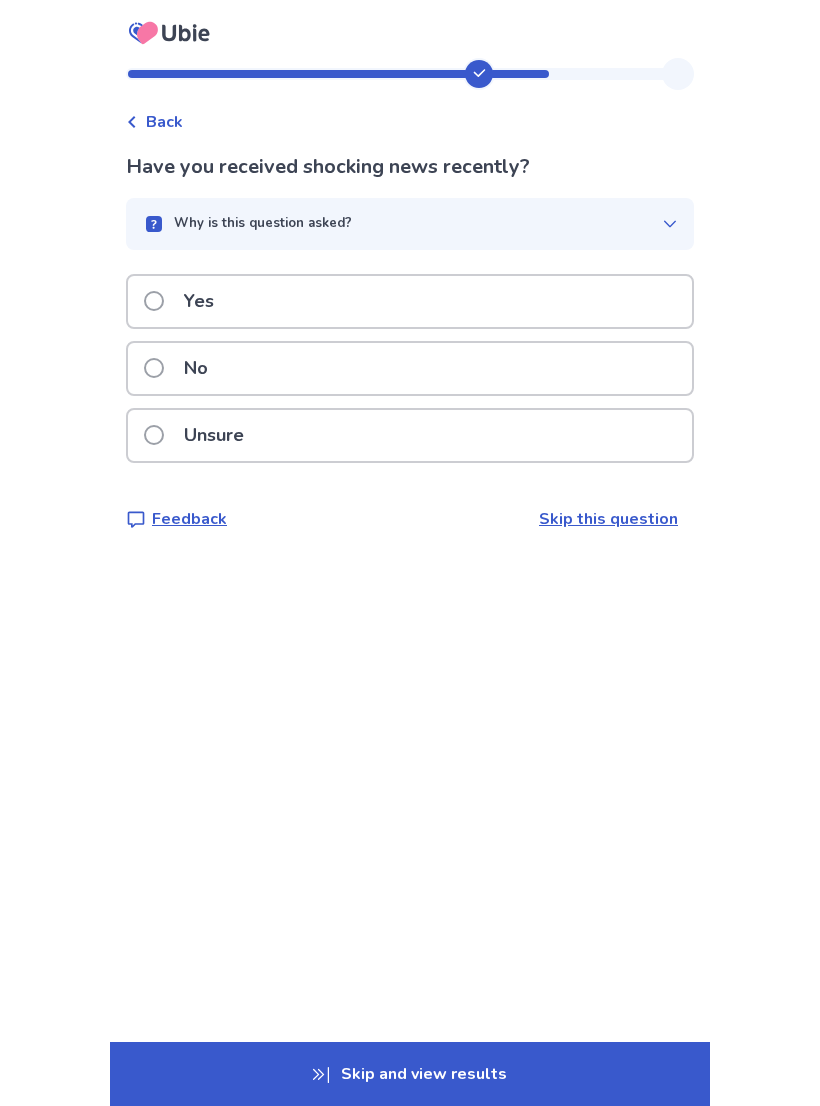click on "No" at bounding box center (410, 368) 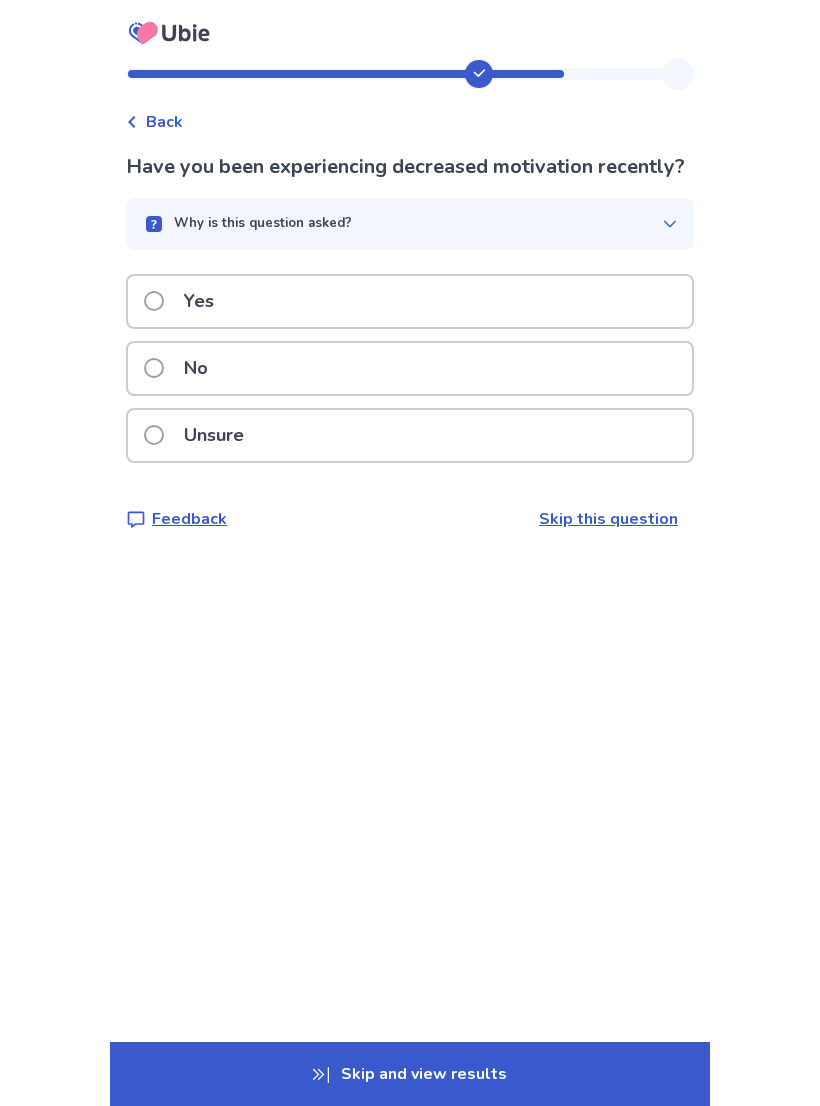 click on "Yes" at bounding box center [410, 301] 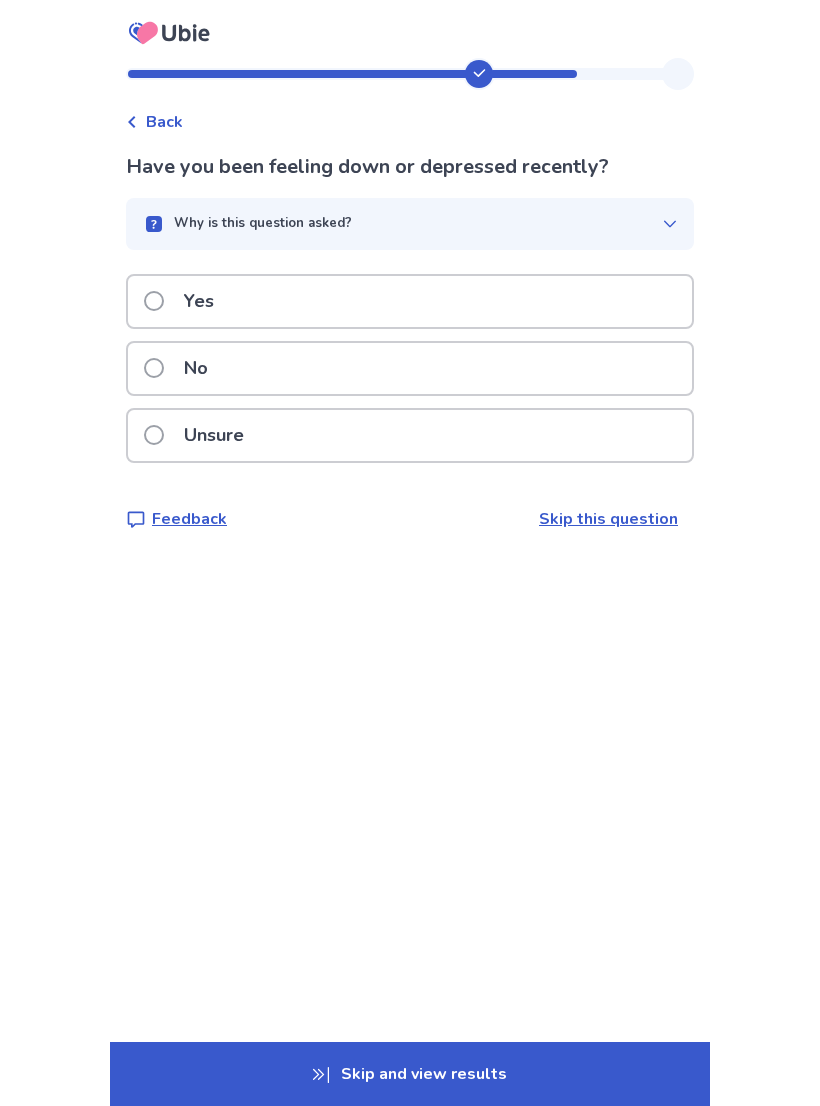 click on "No" at bounding box center (410, 368) 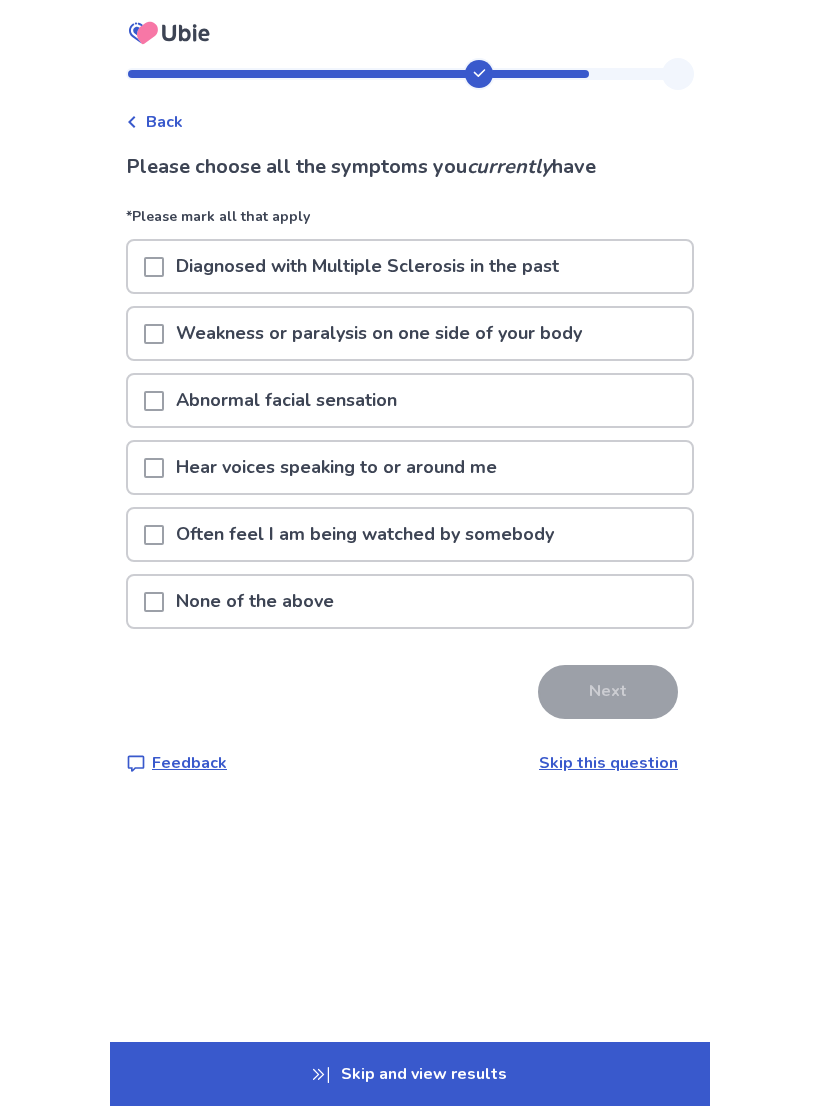 click on "None of the above" at bounding box center [410, 601] 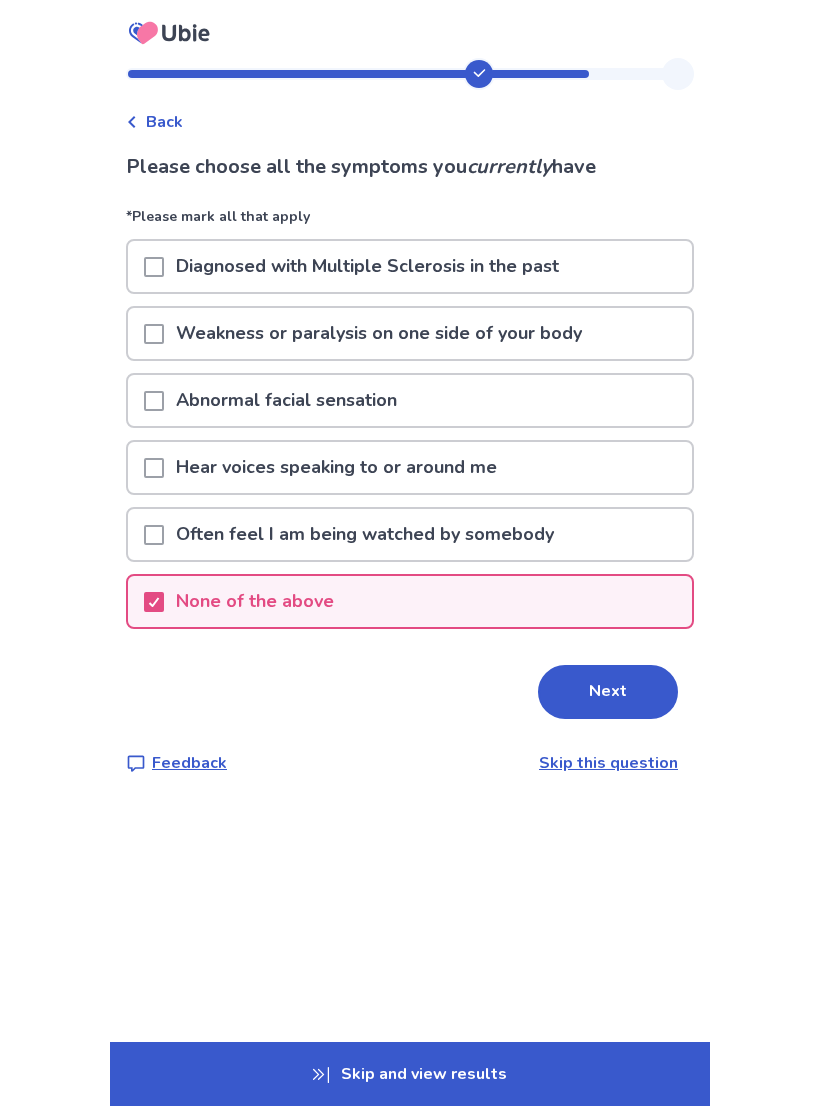 click on "Next" at bounding box center (608, 692) 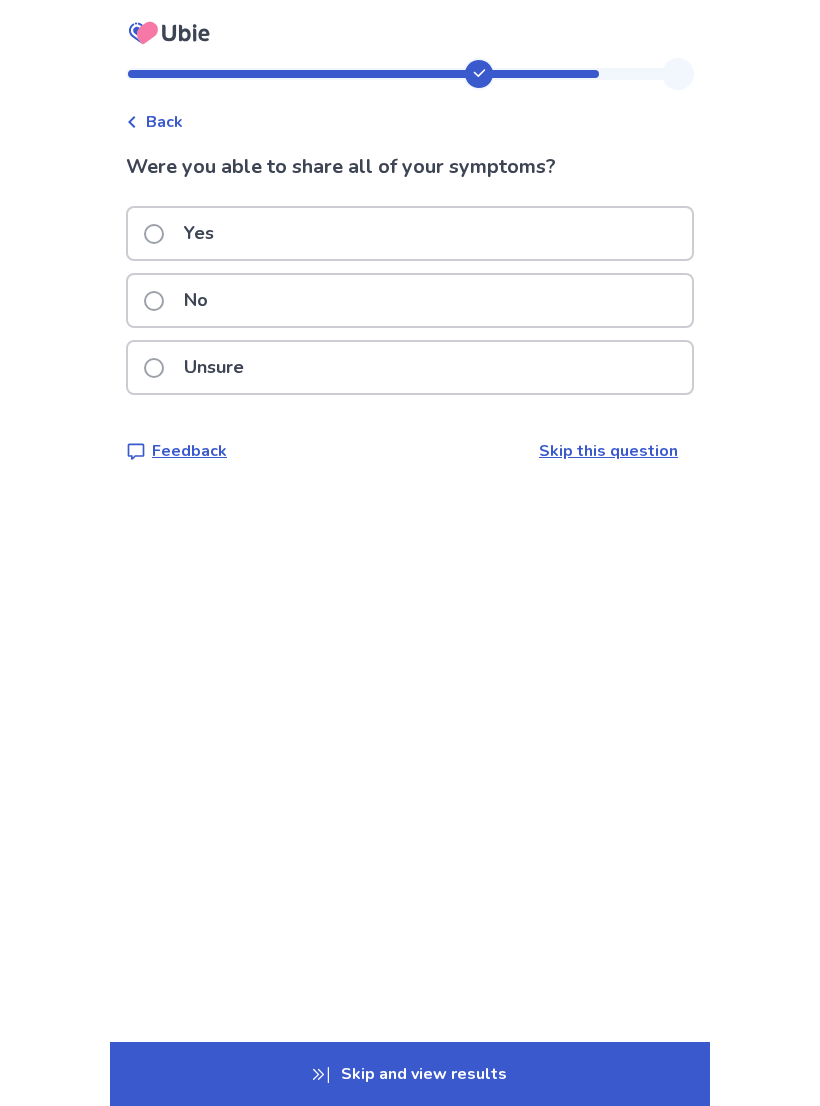 click on "No" at bounding box center [410, 300] 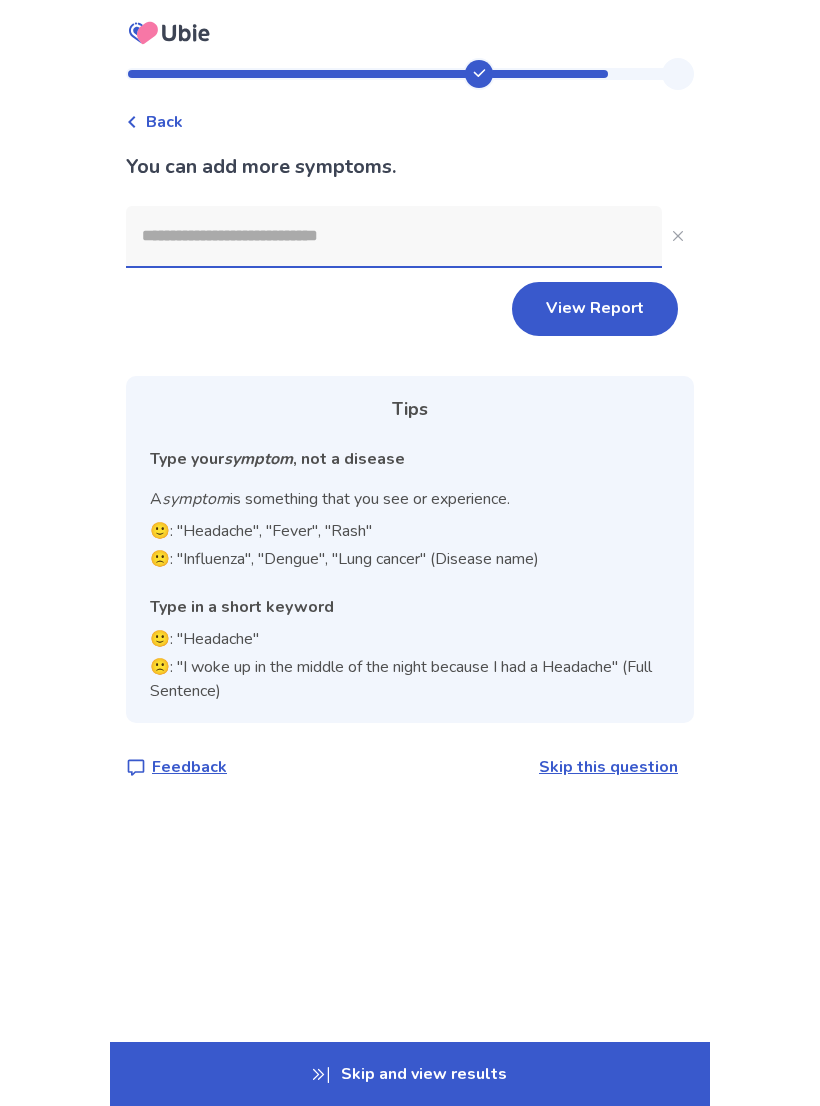 click 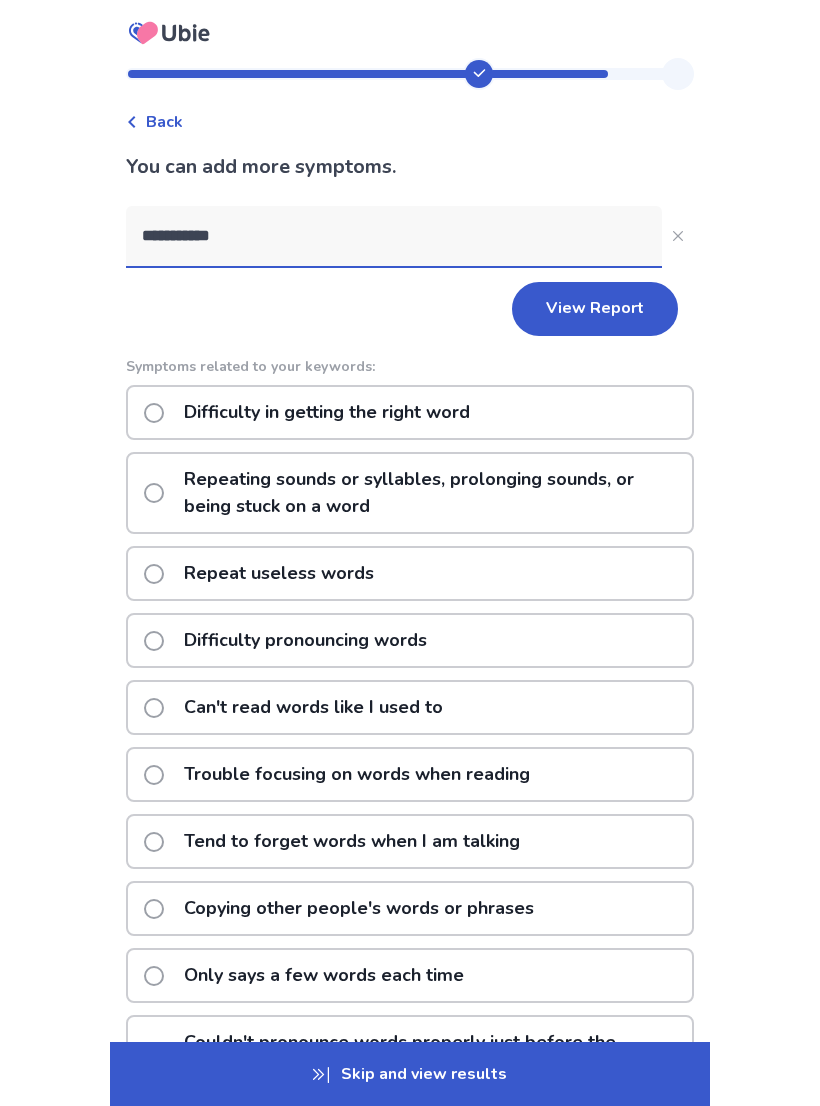 type on "**********" 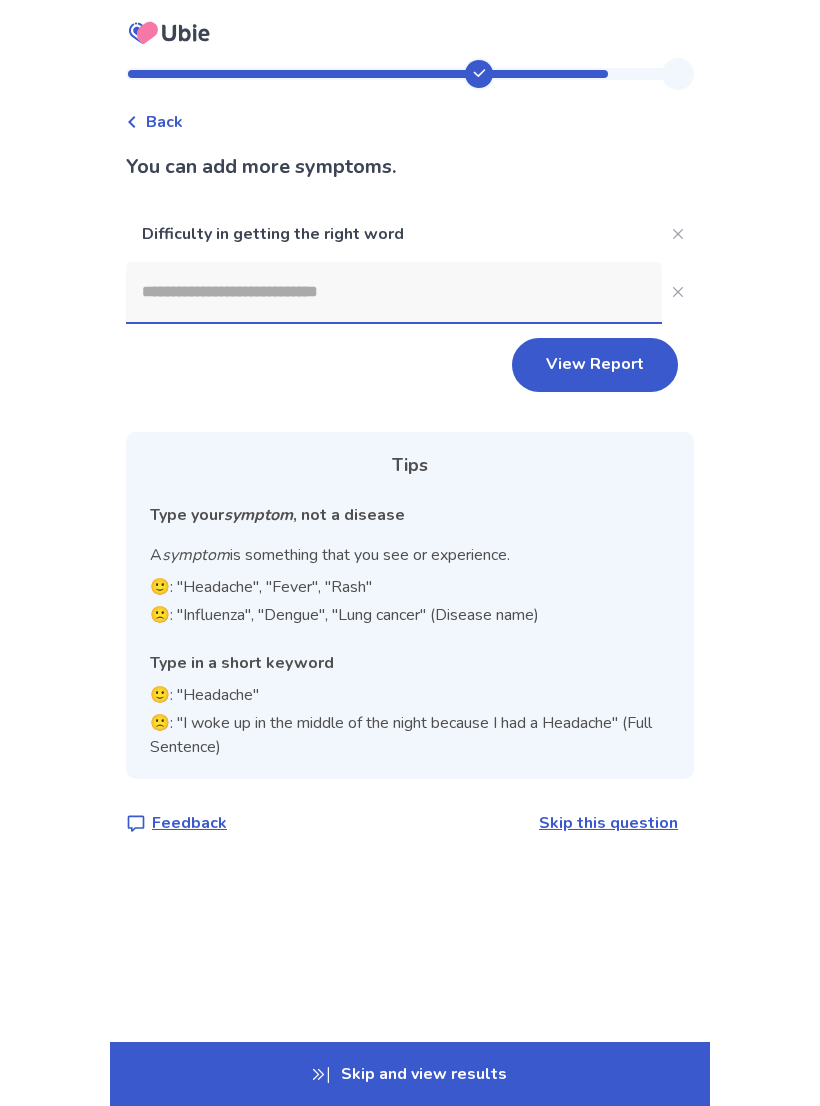 click on "View Report" 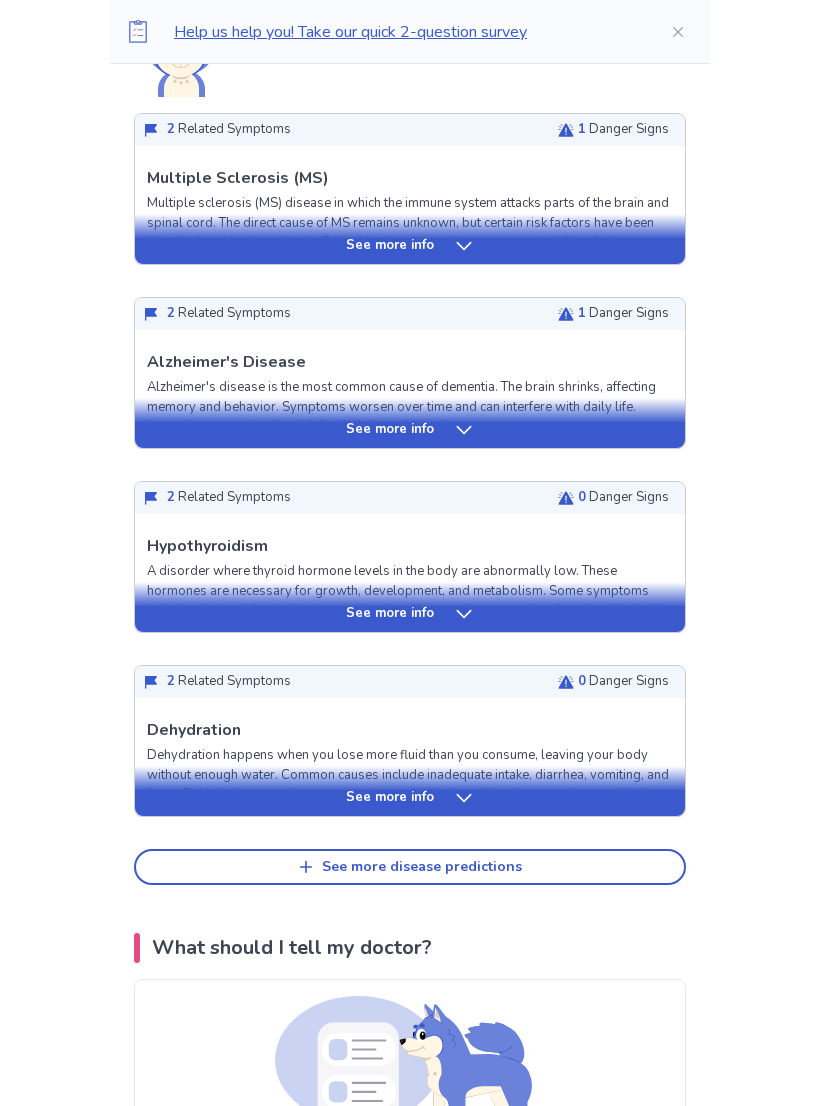 scroll, scrollTop: 577, scrollLeft: 0, axis: vertical 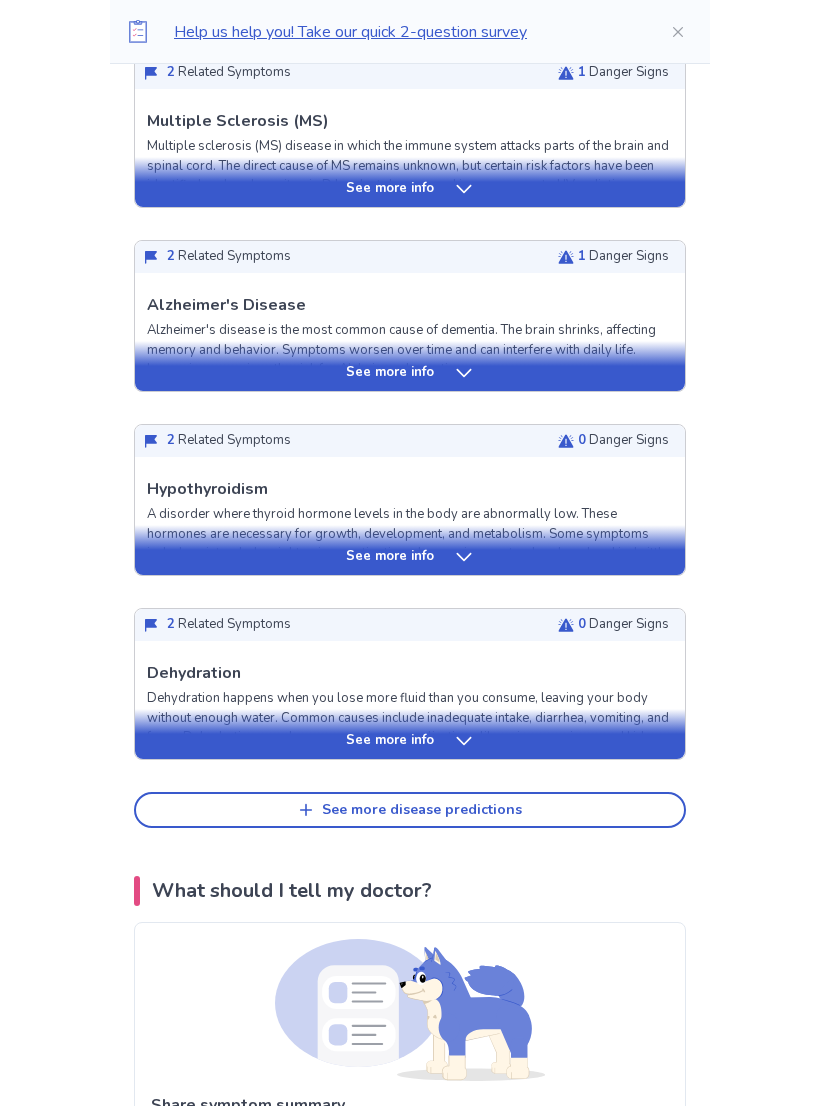 click on "See more info" at bounding box center (410, 374) 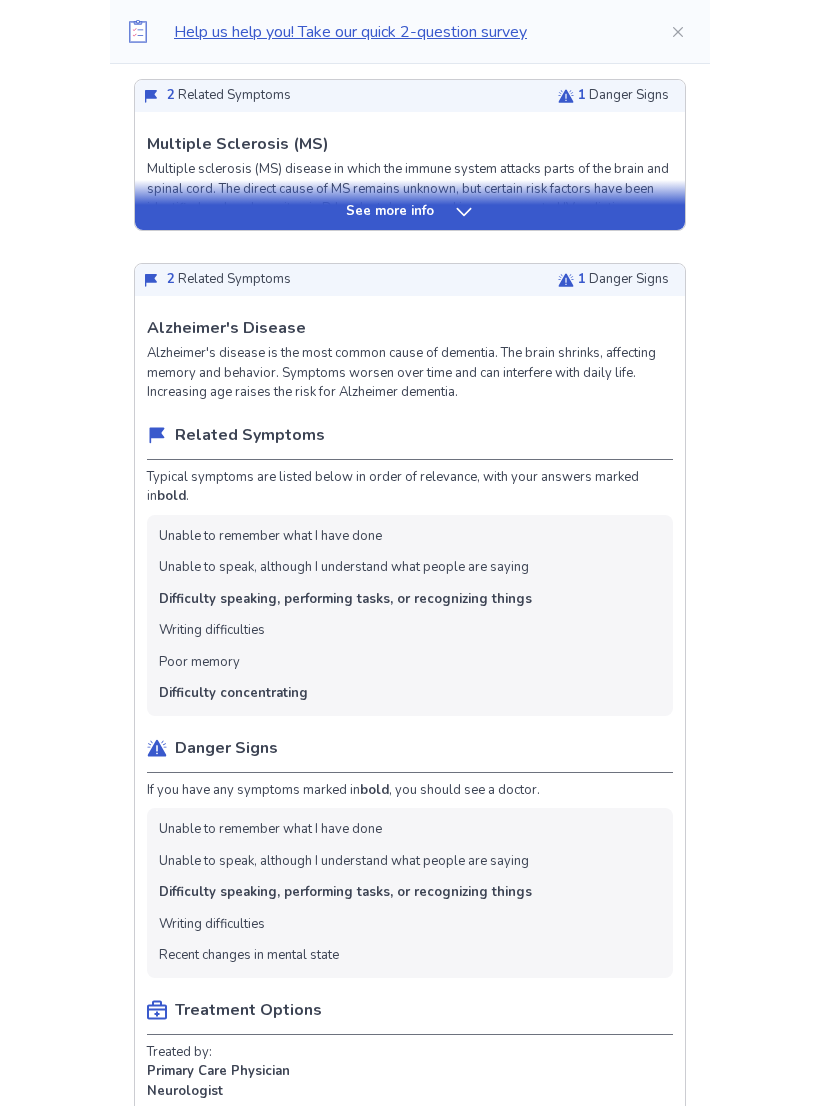 scroll, scrollTop: 460, scrollLeft: 0, axis: vertical 